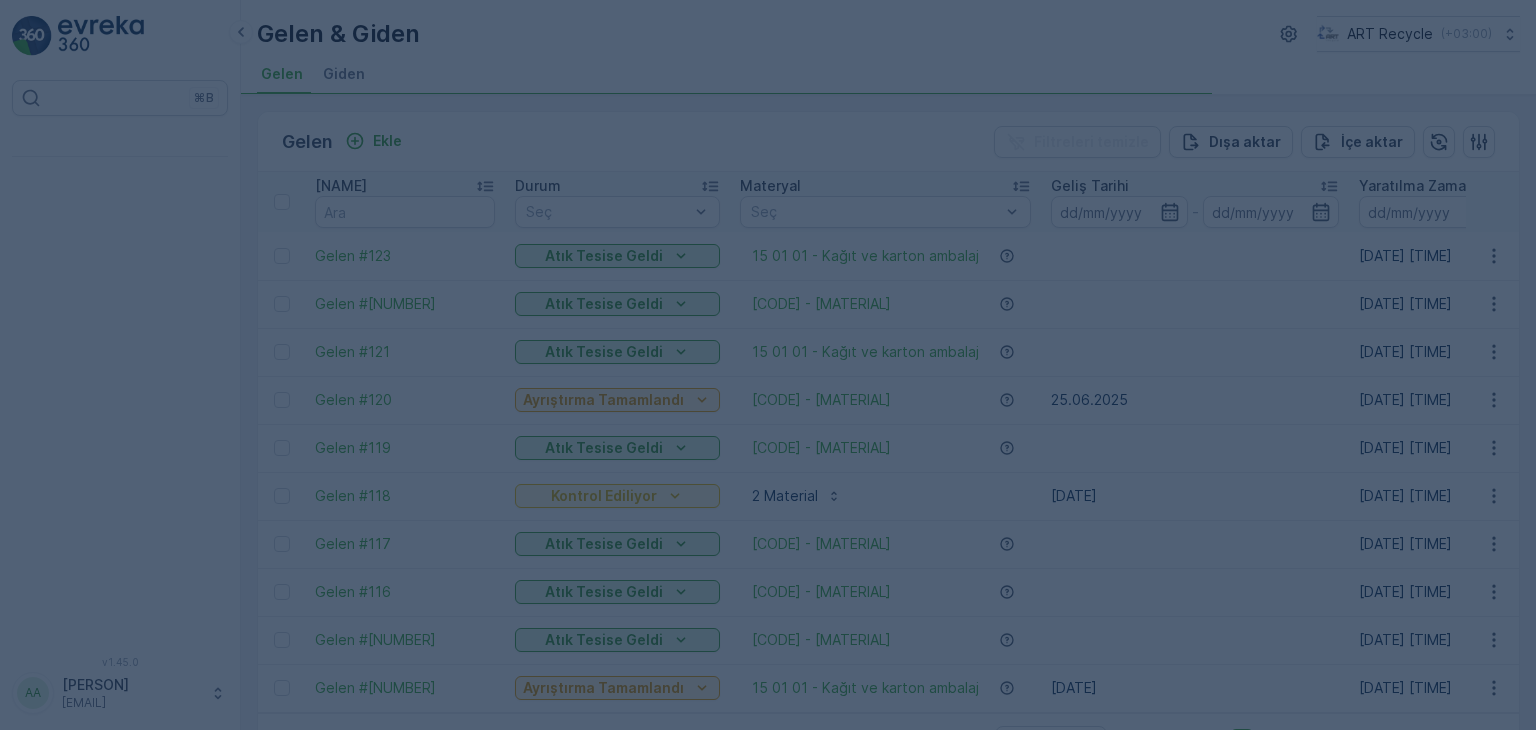 scroll, scrollTop: 0, scrollLeft: 0, axis: both 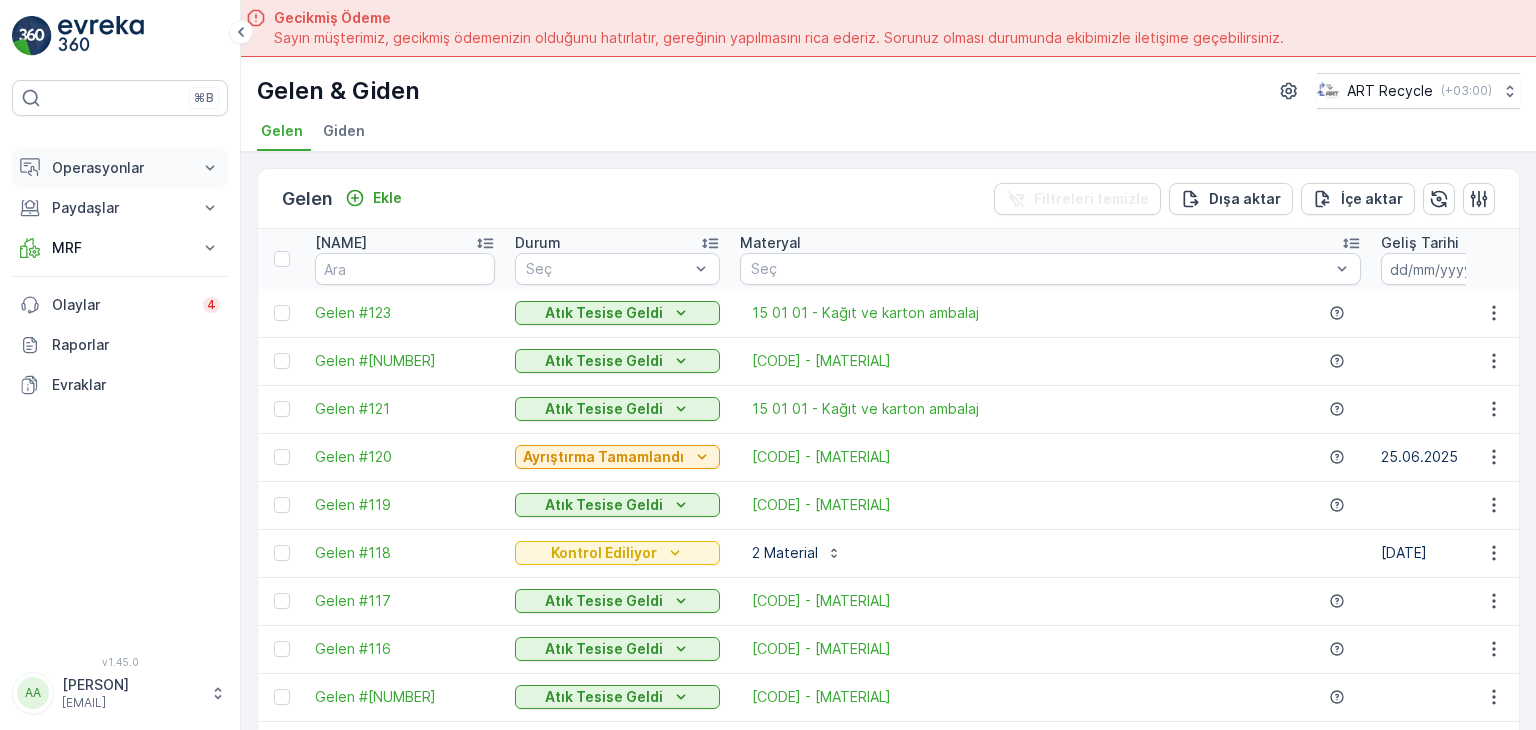 click on "Operasyonlar" at bounding box center [120, 168] 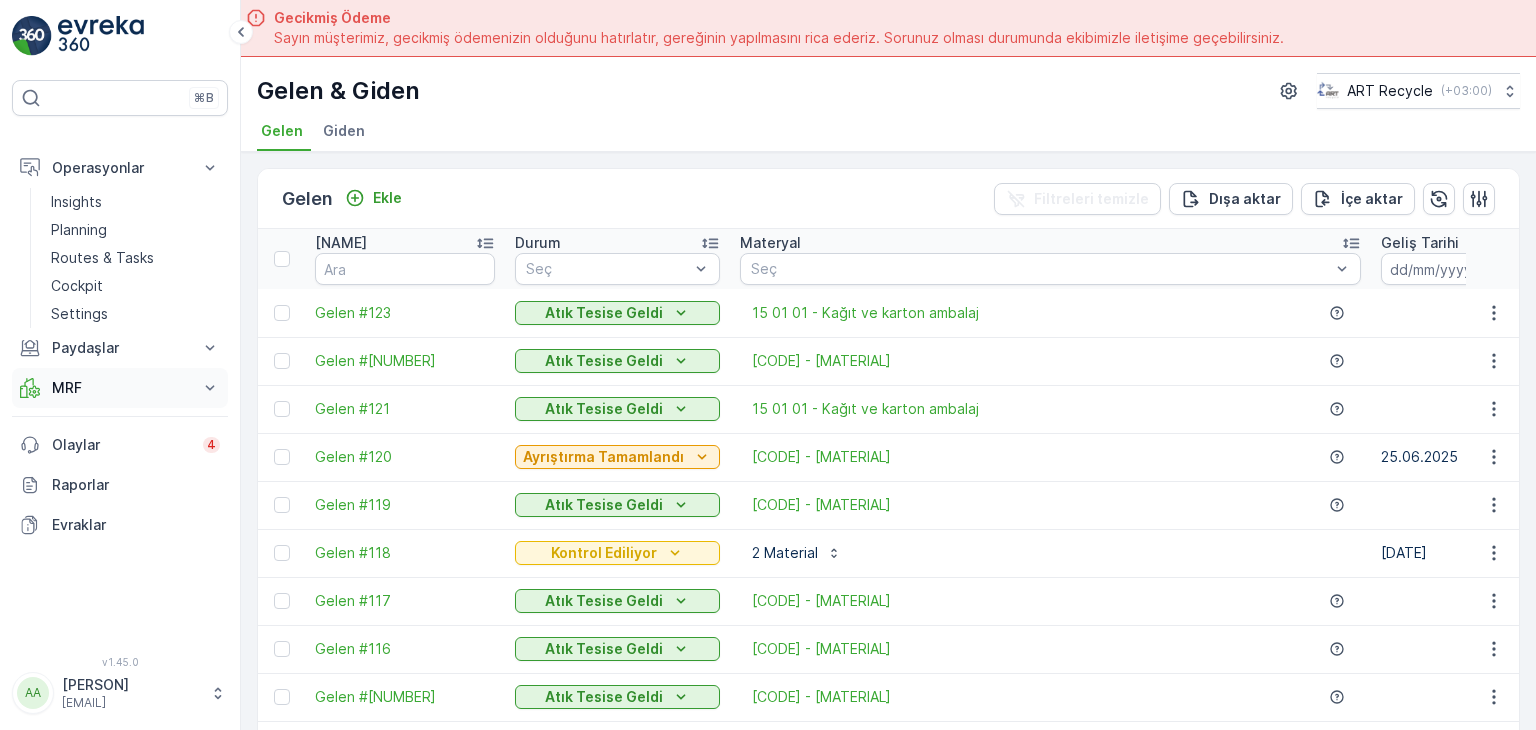 click on "MRF" at bounding box center [120, 388] 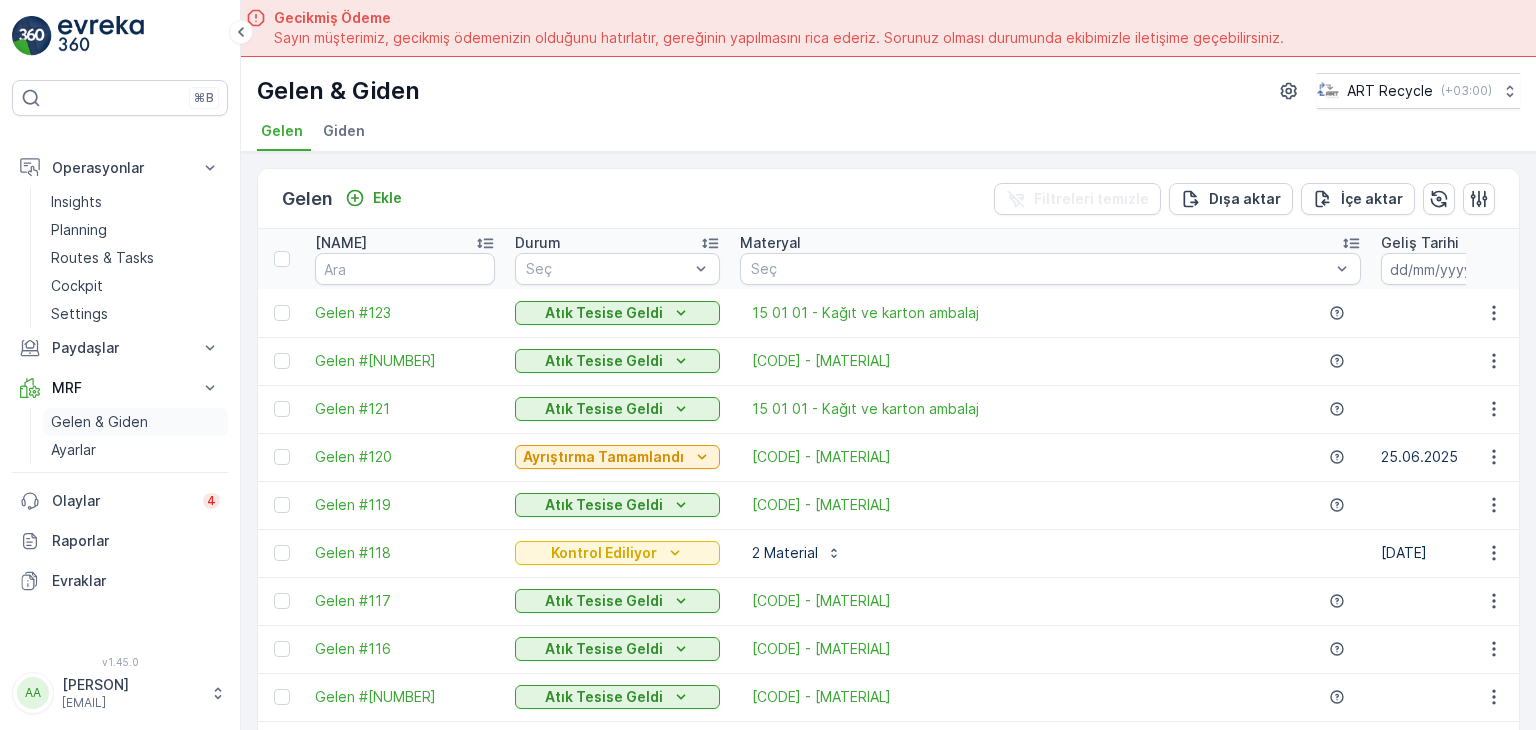 click on "Gelen & Giden" at bounding box center (135, 422) 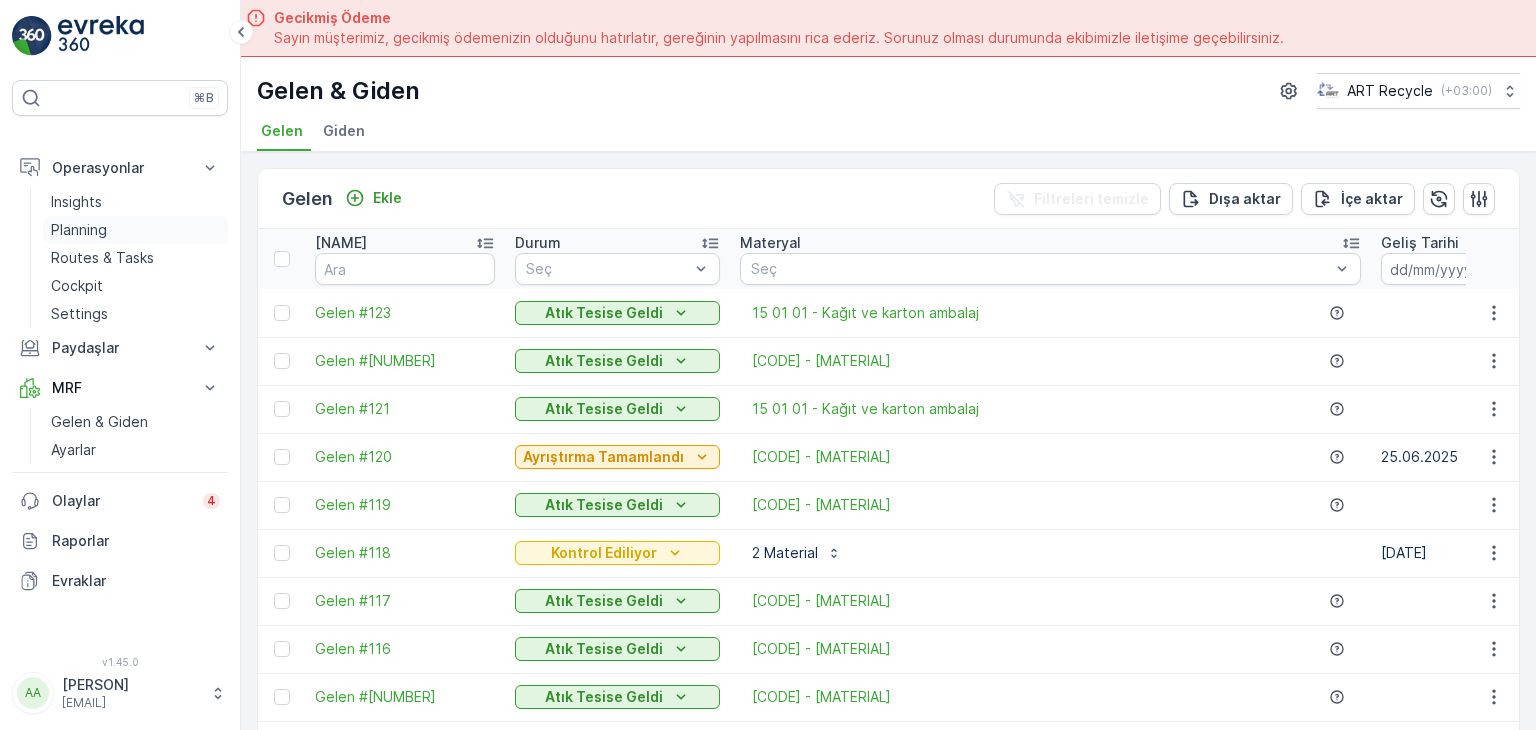 click on "Planning" at bounding box center (79, 230) 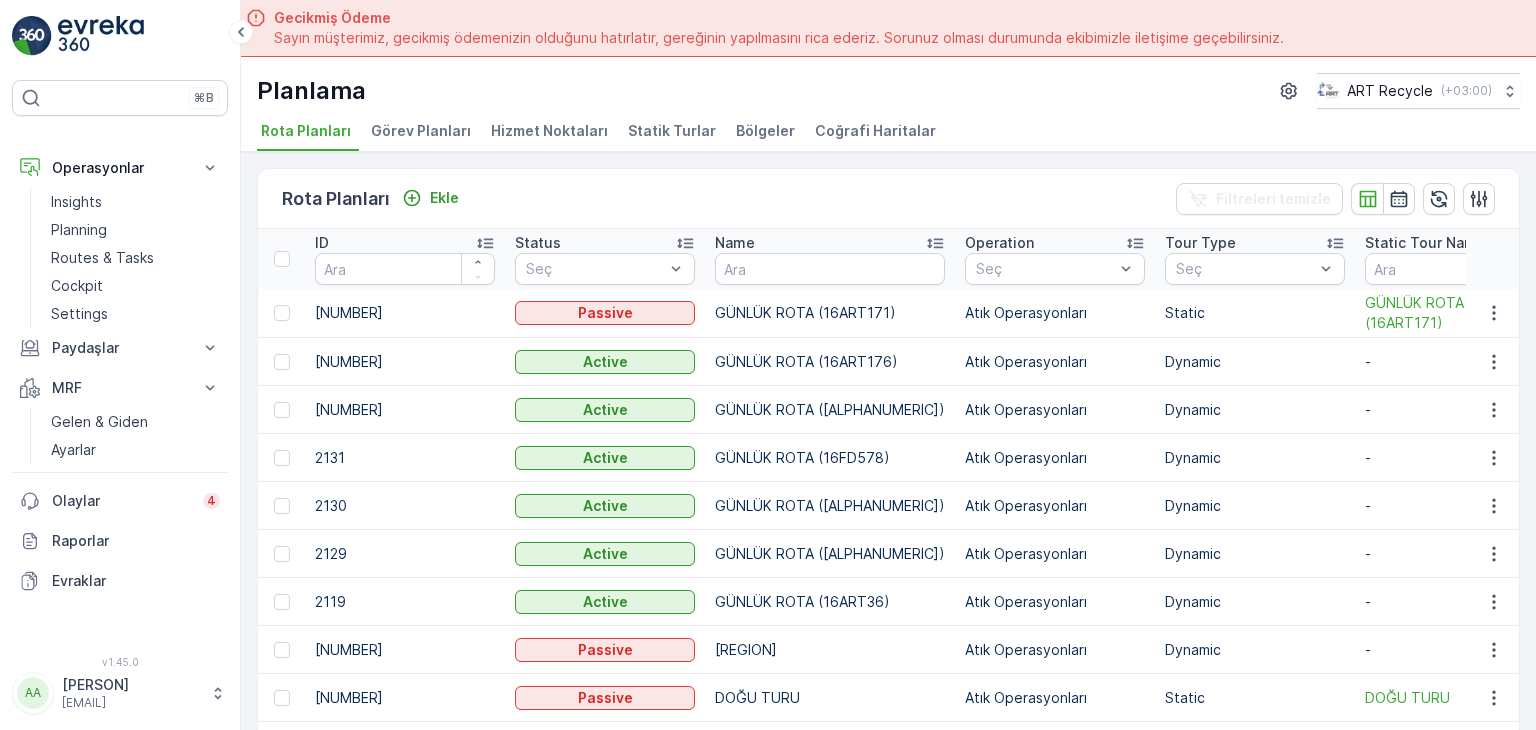 click on "Hizmet Noktaları" at bounding box center [549, 131] 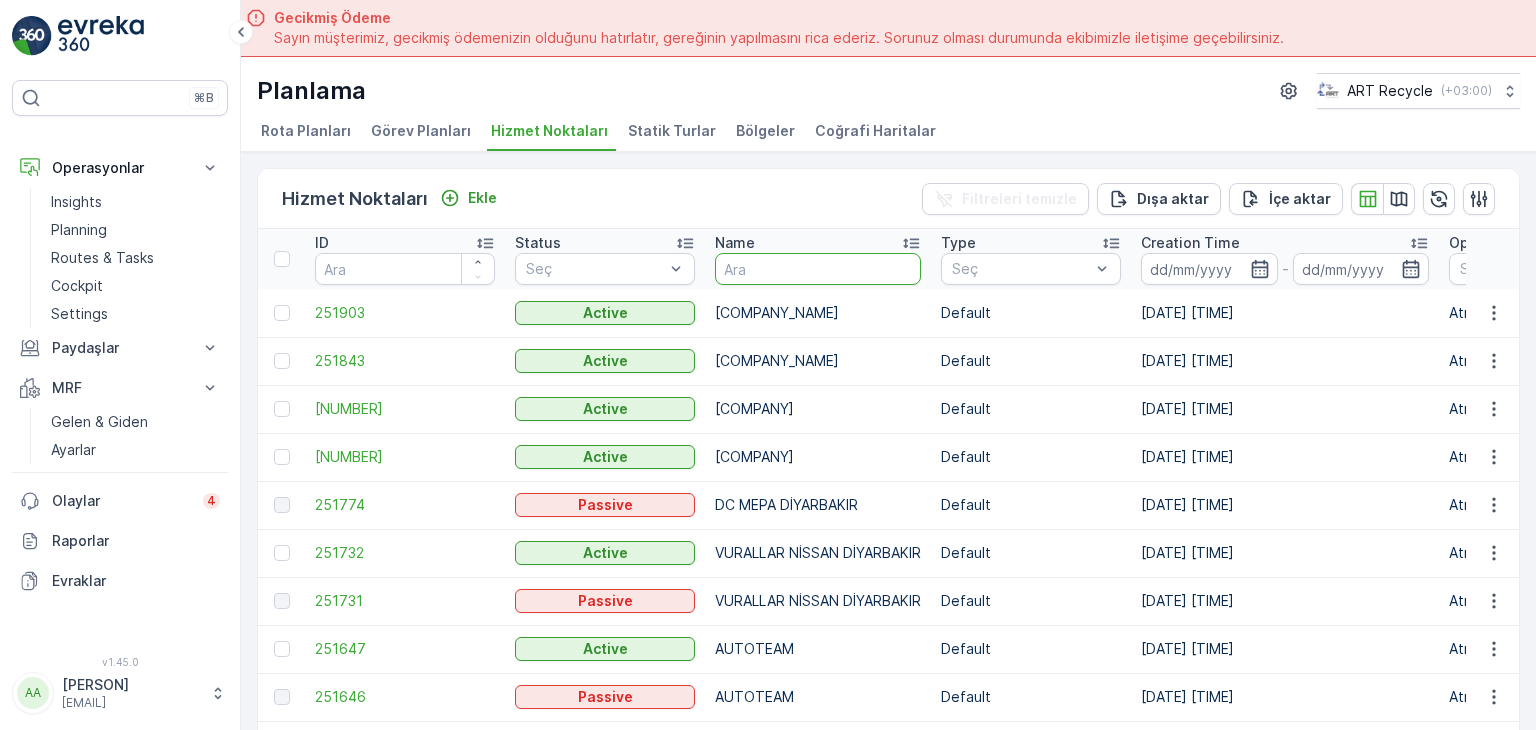 click at bounding box center (818, 269) 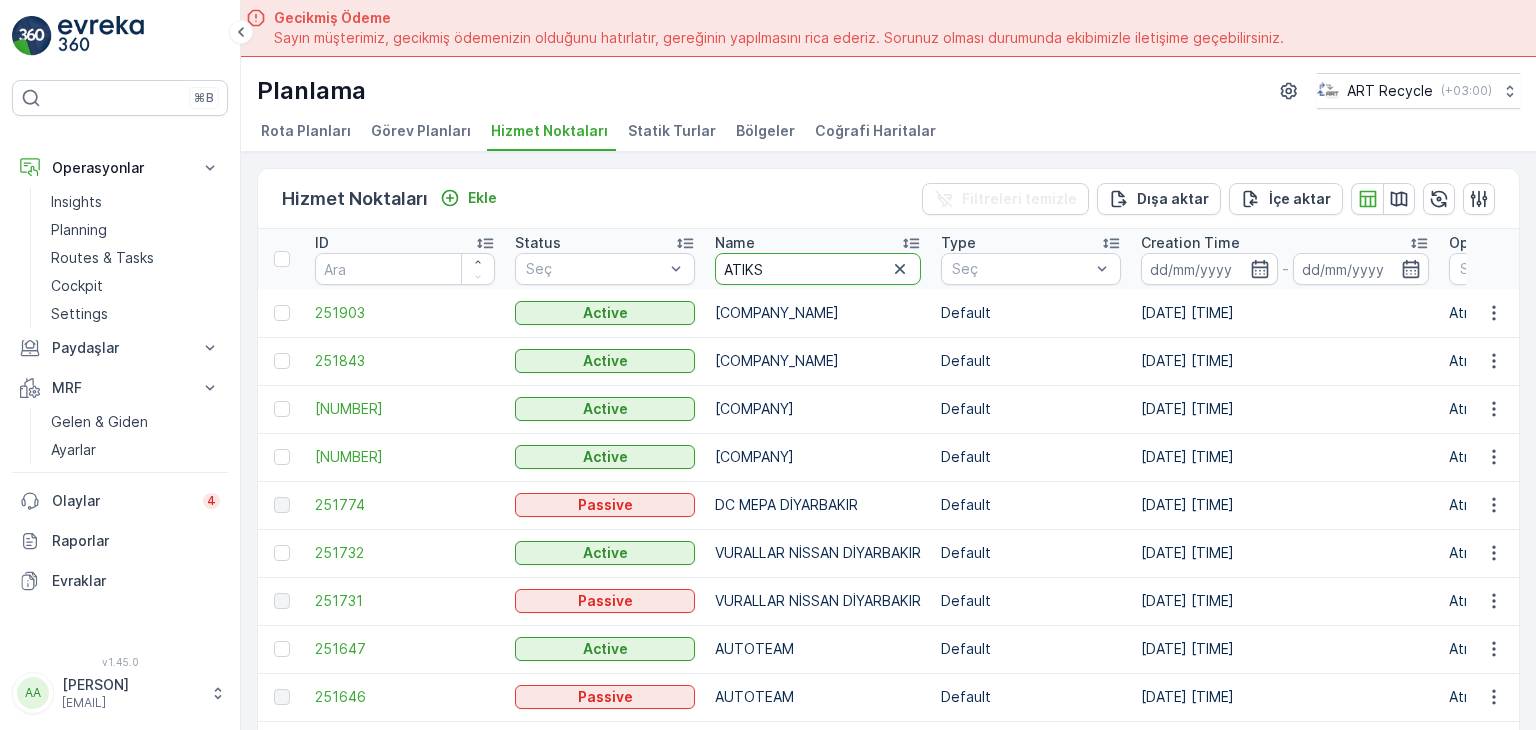 type on "[COMPANY]" 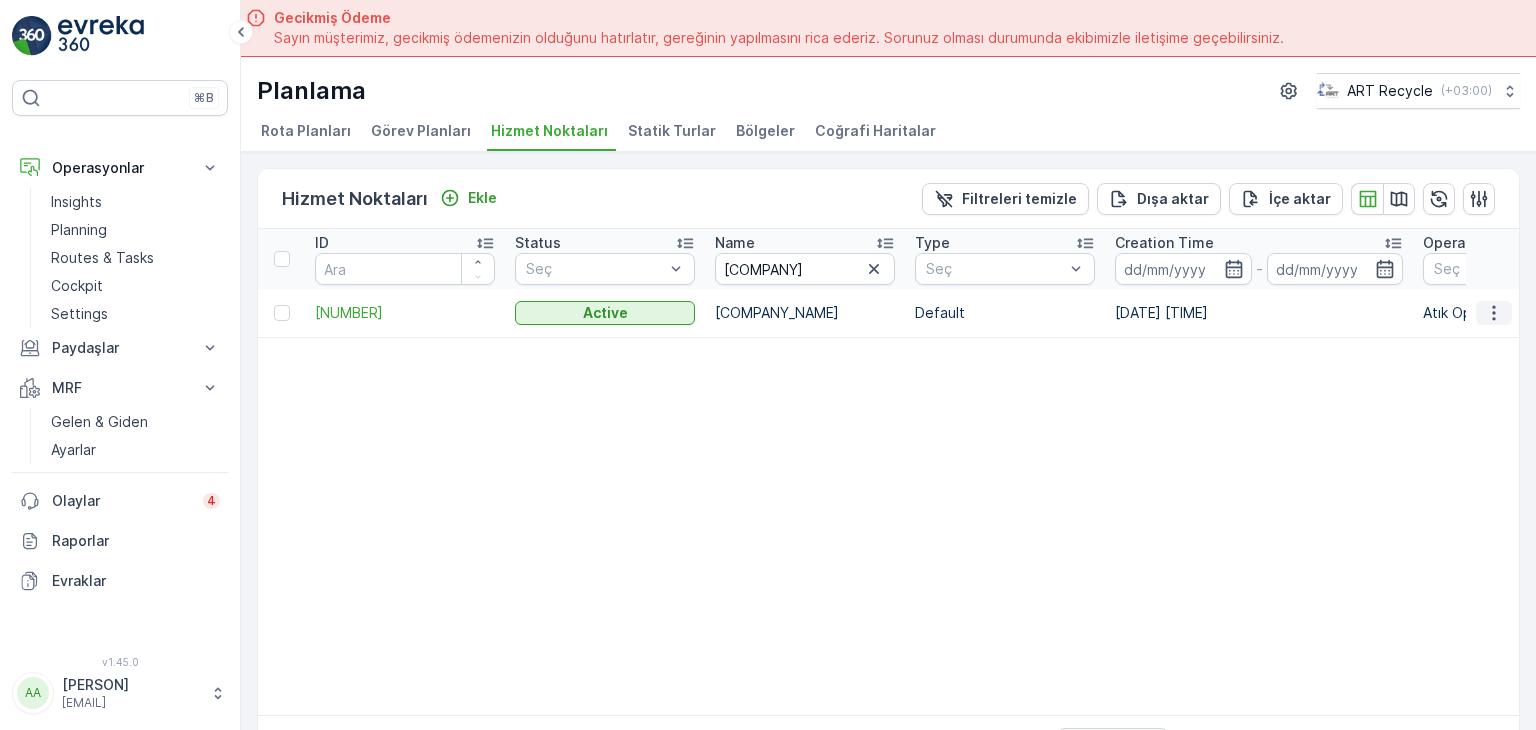 click at bounding box center (1494, 313) 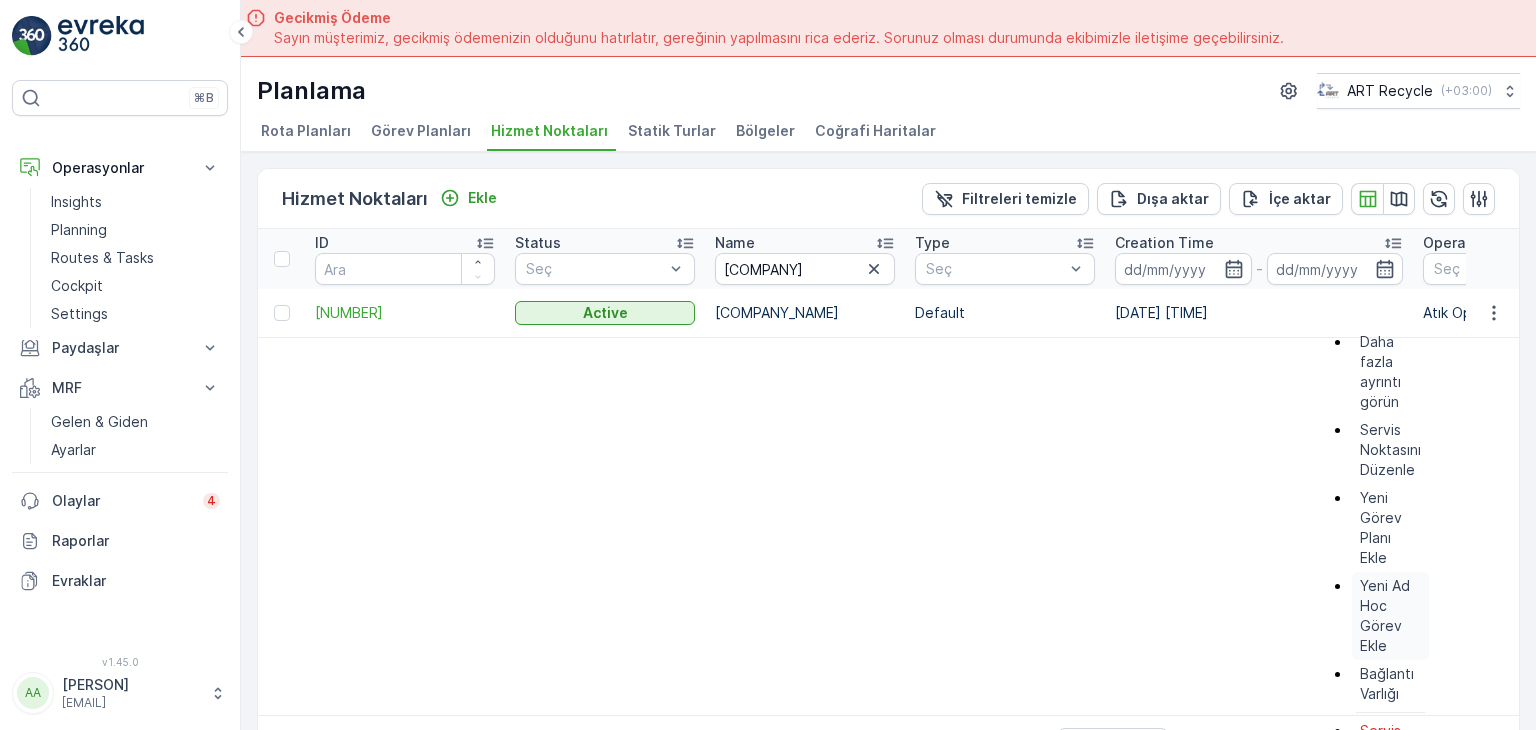 click on "Yeni Ad Hoc Görev Ekle" at bounding box center [1390, 616] 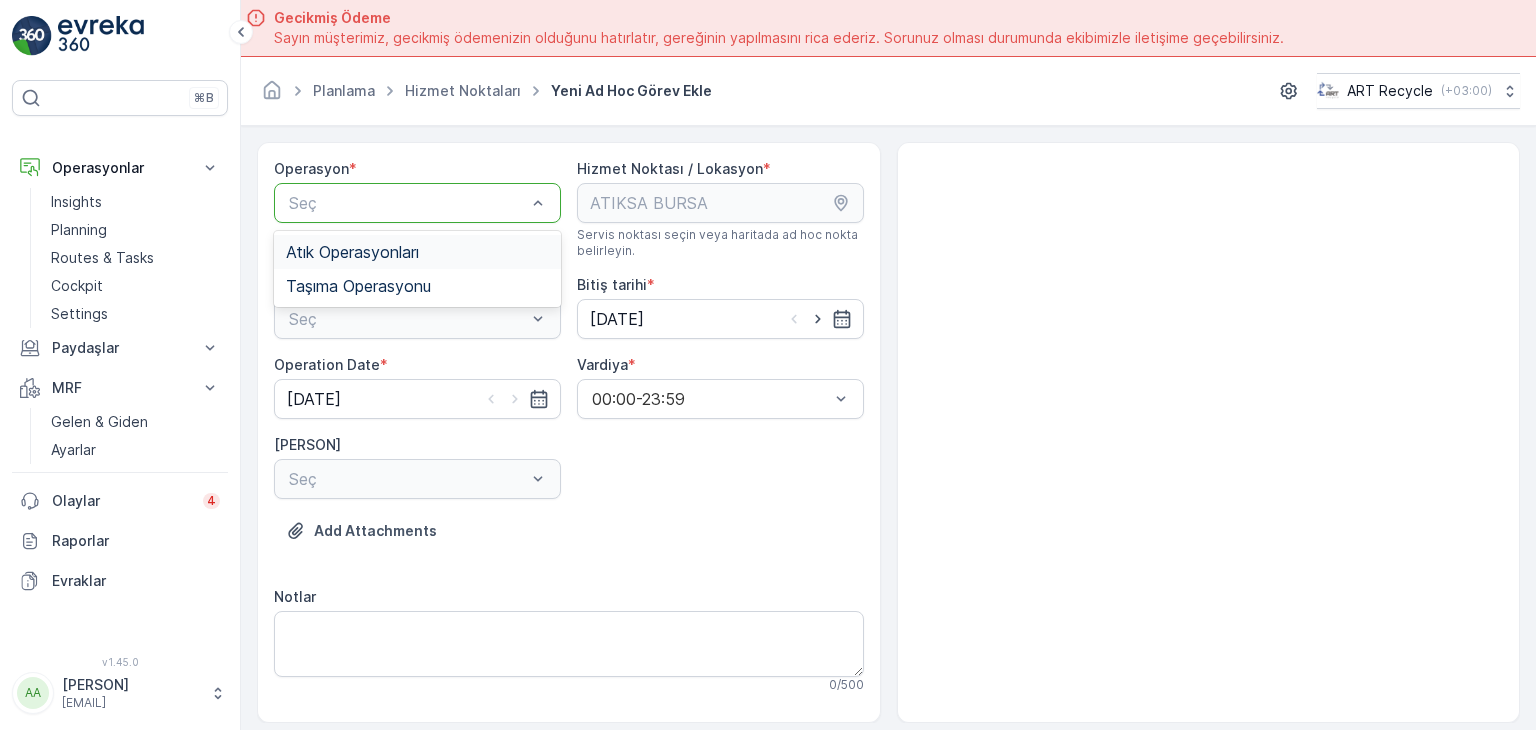 click at bounding box center [407, 203] 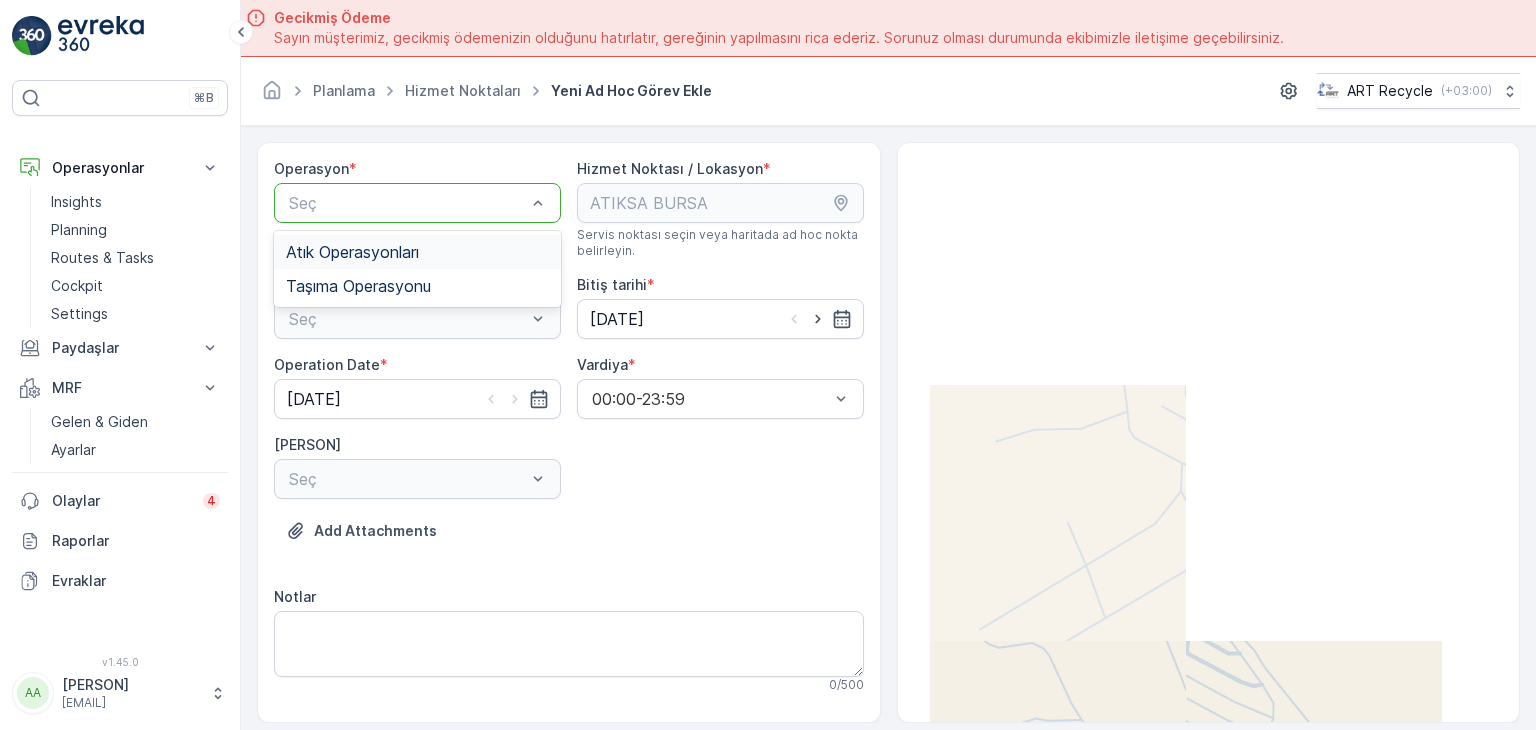 click on "Atık Operasyonları" at bounding box center [352, 252] 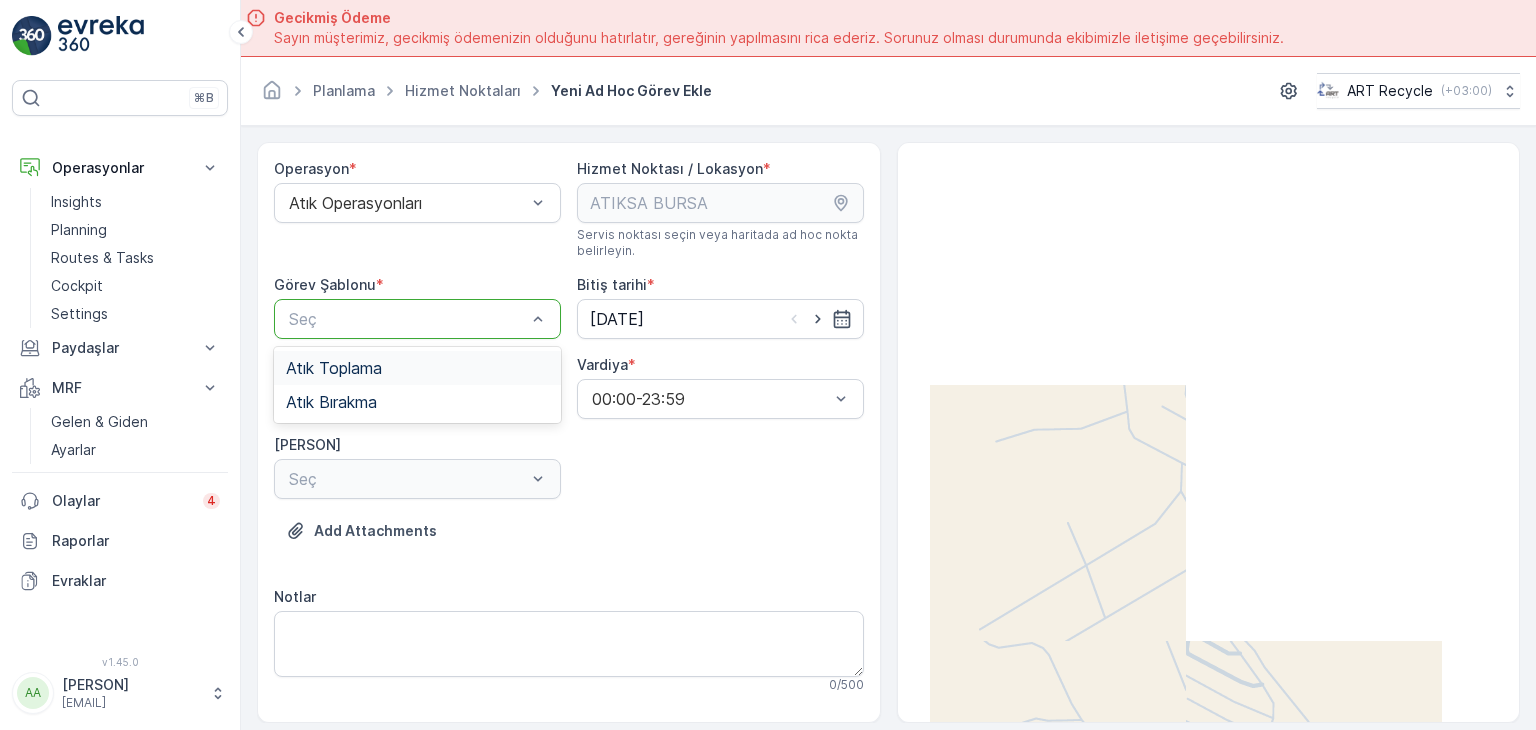 click at bounding box center (407, 319) 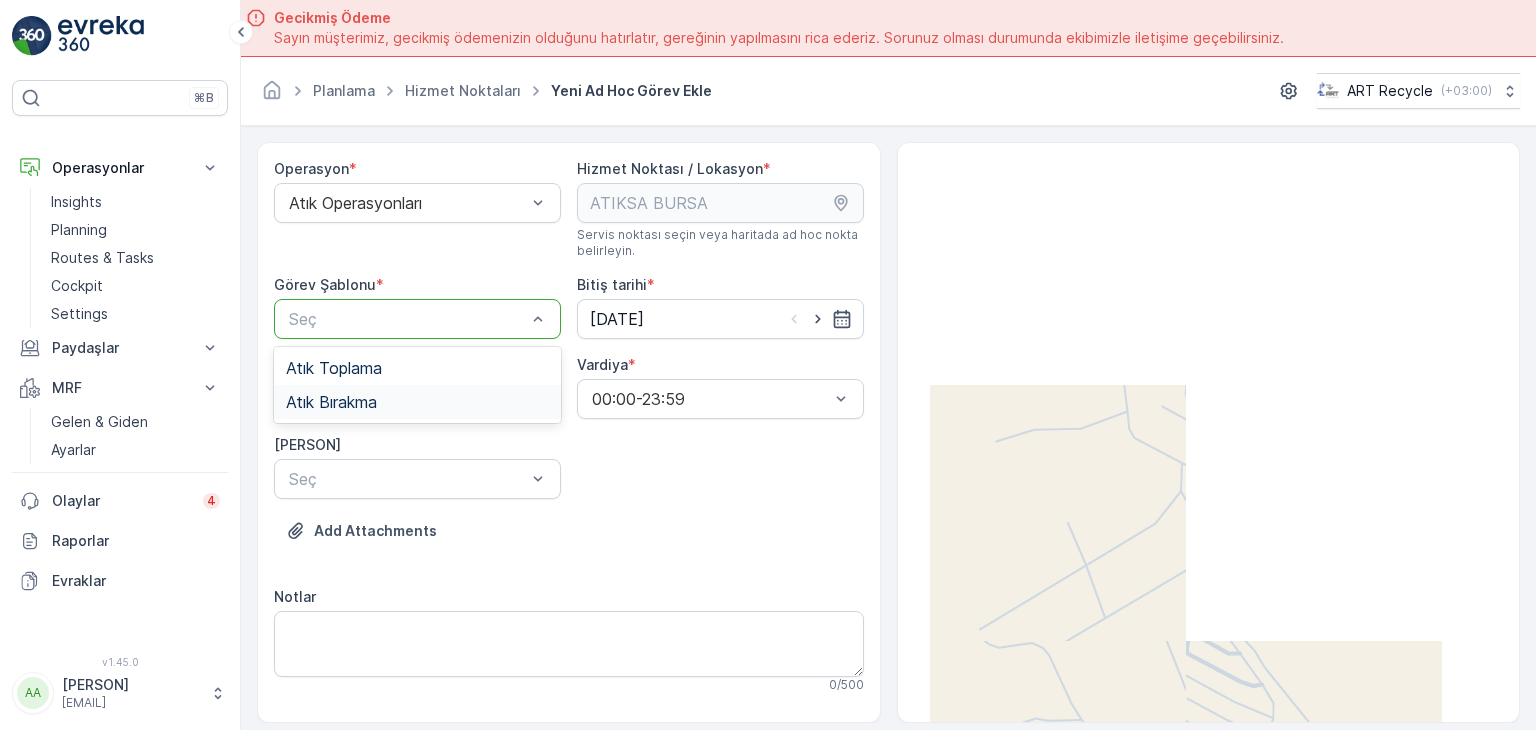 click on "Atık Bırakma" at bounding box center [331, 402] 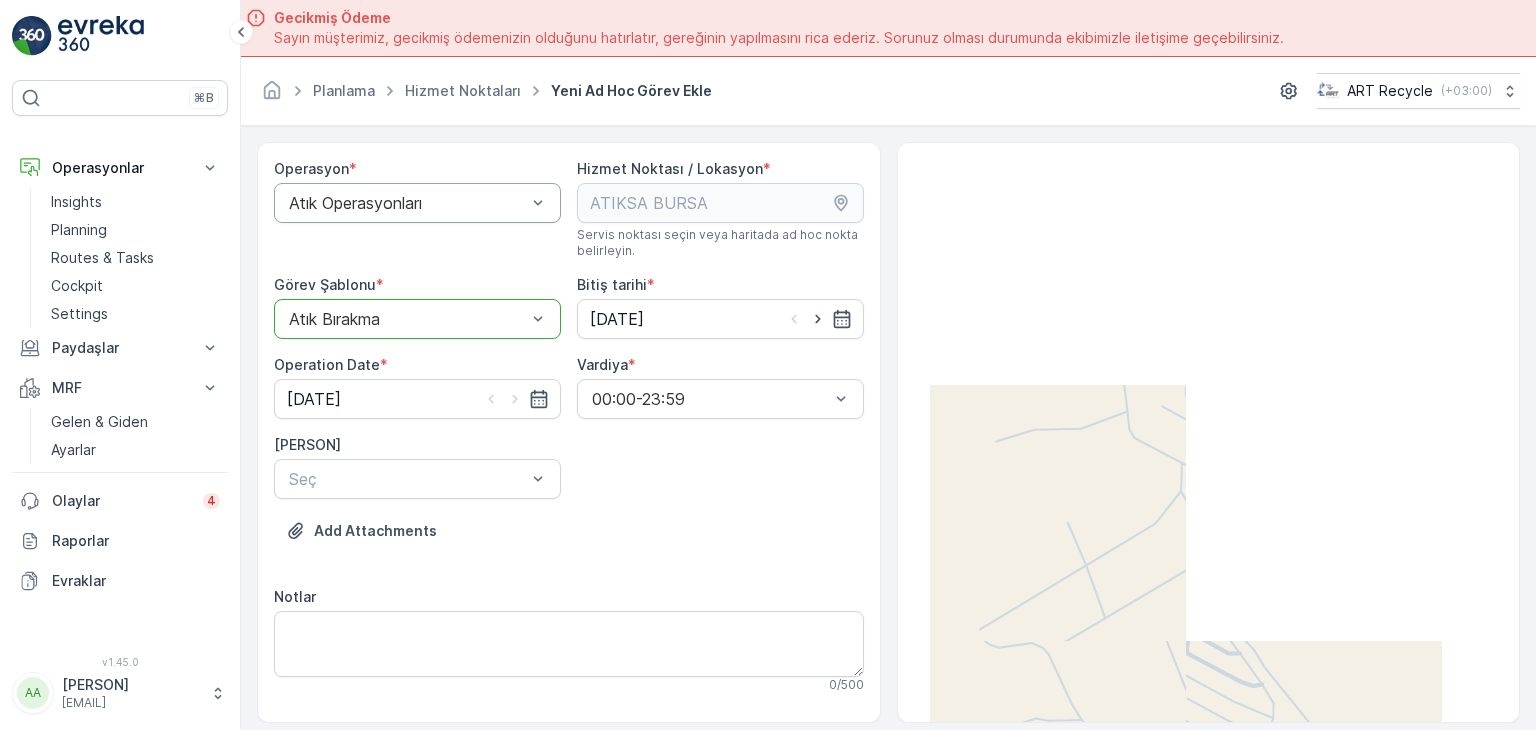 click at bounding box center [407, 203] 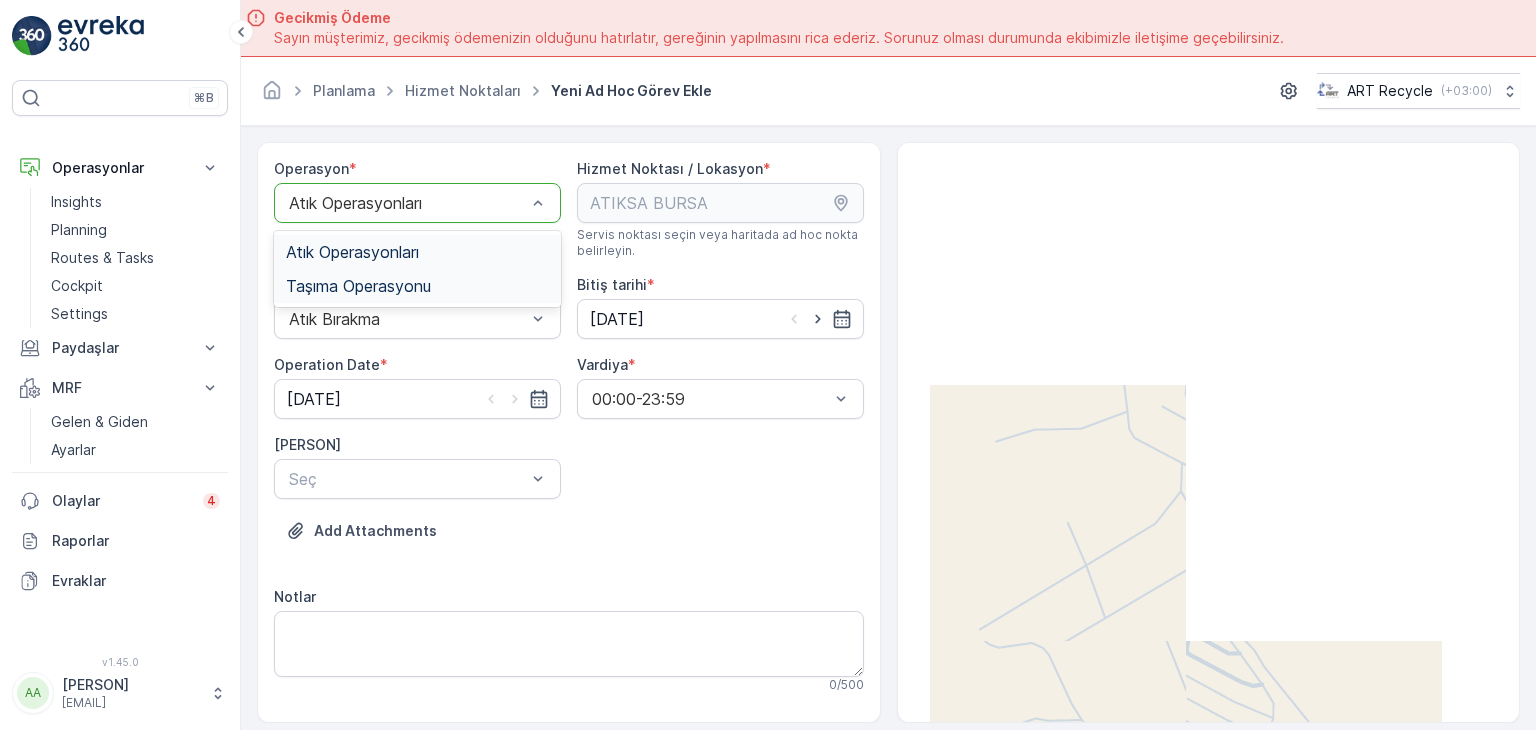 click on "Taşıma Operasyonu" at bounding box center (358, 286) 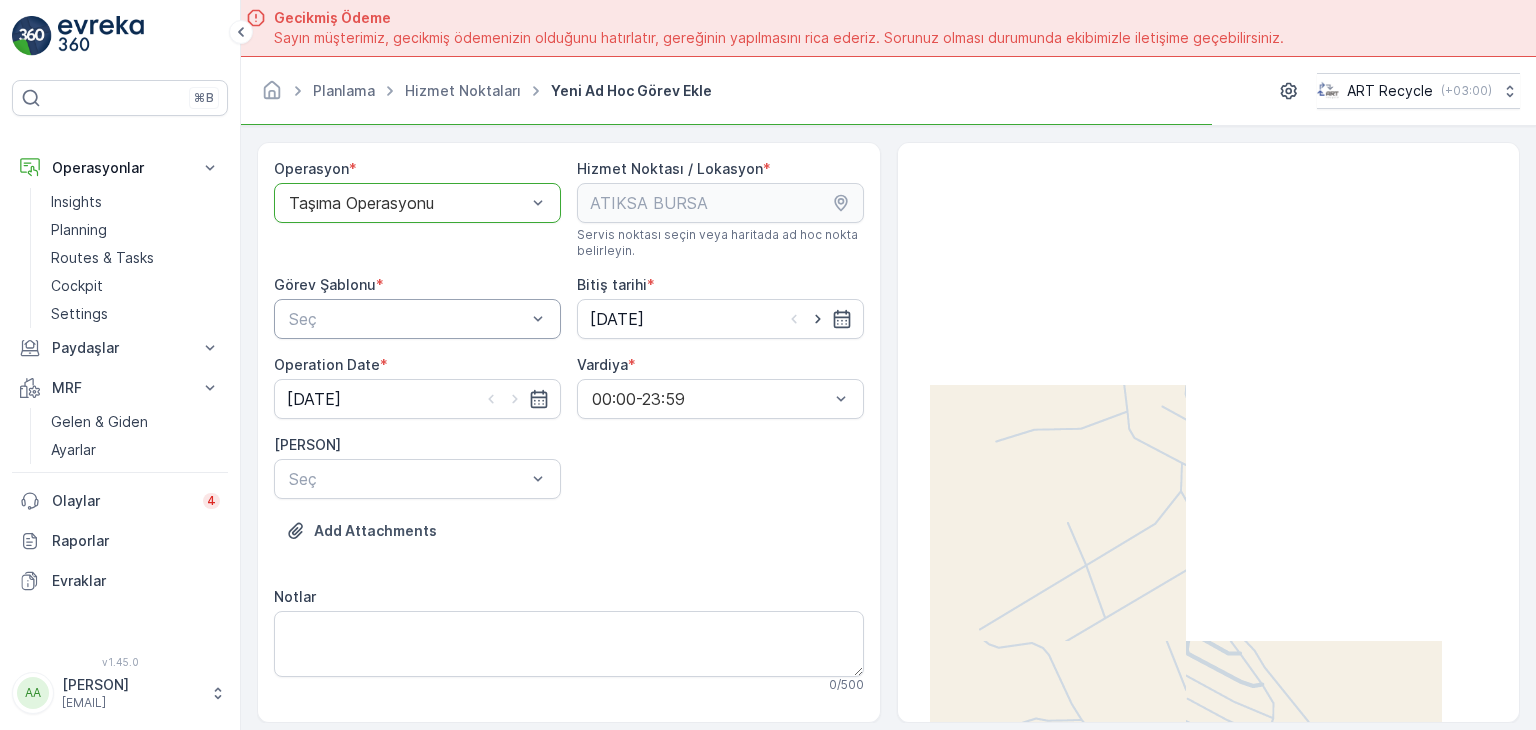 click at bounding box center (407, 319) 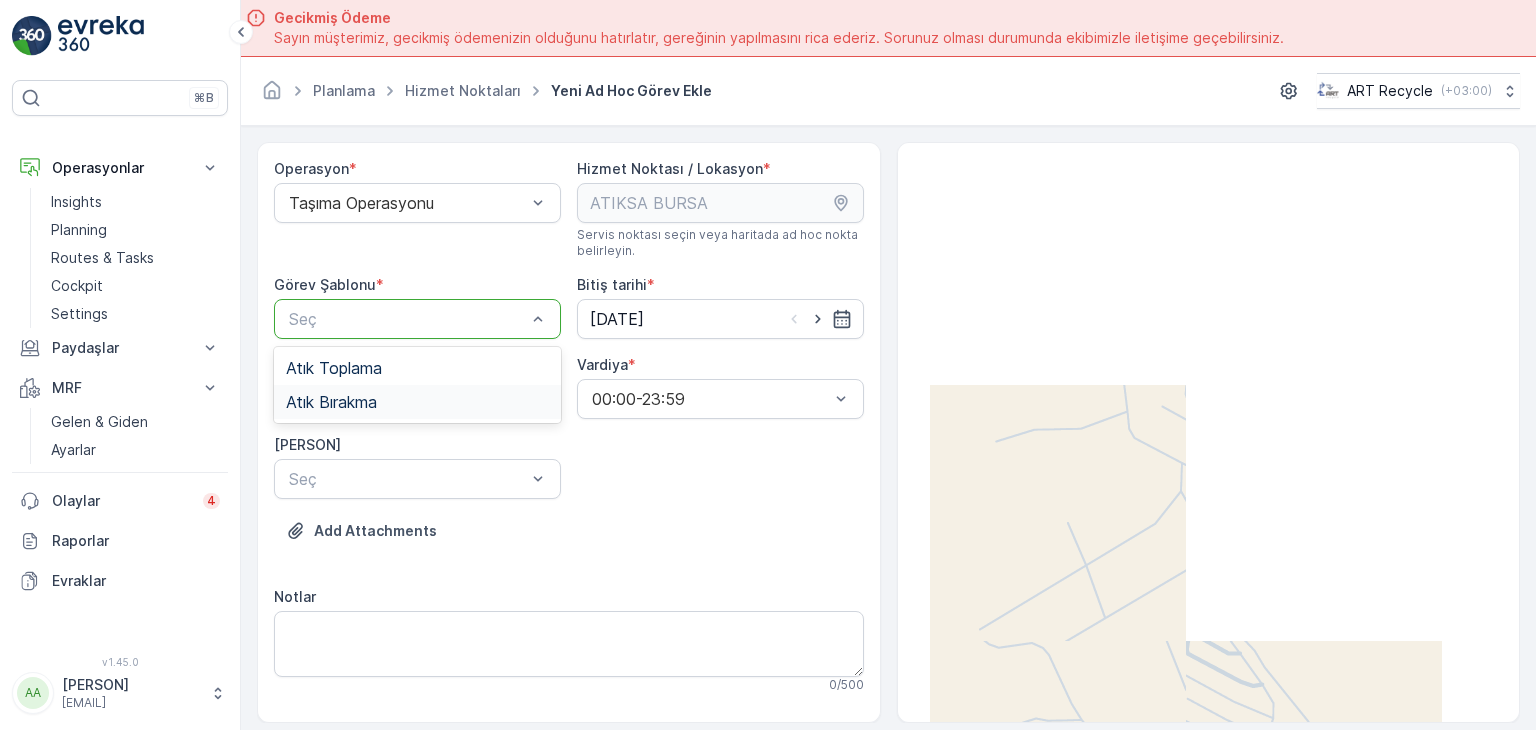 click on "Atık Bırakma" at bounding box center [331, 402] 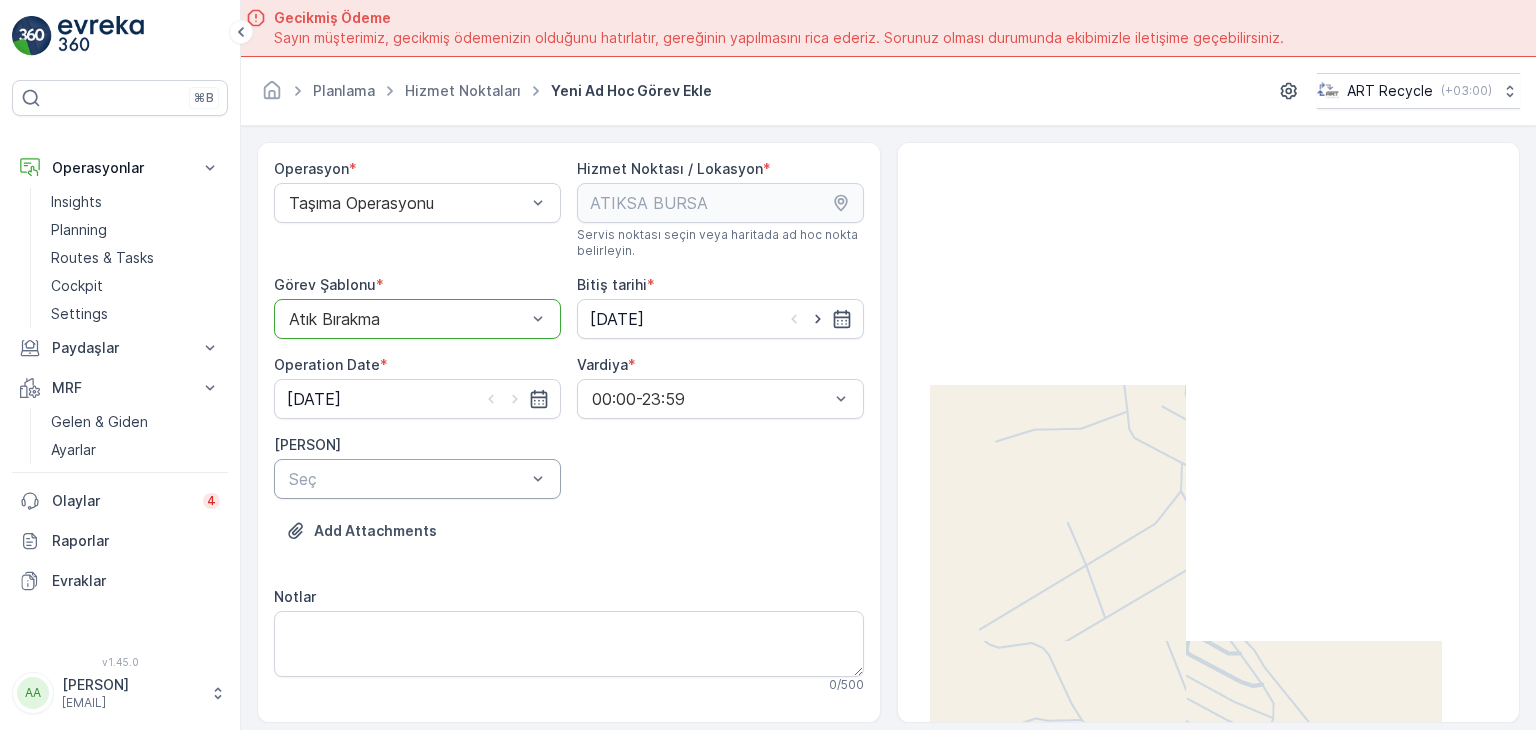 click on "Seç" at bounding box center [417, 479] 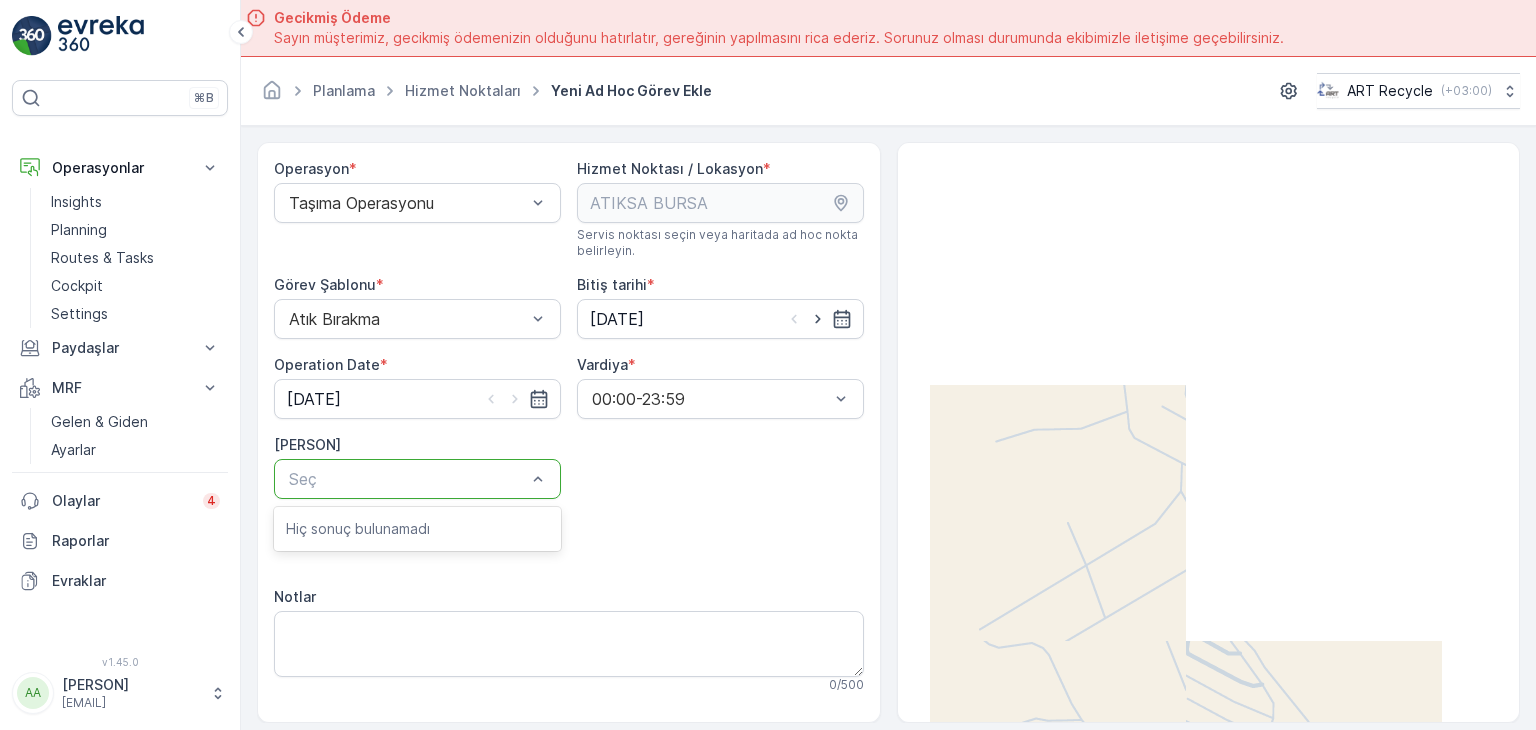 click on "Operation * [OPERATION_TYPE] Service Point / Location * Select service point or define ad hoc point on map pages.ops_management.service_points.add_task.add.service_point_name [COMPANY_NAME] pages.ops_management.service_points.add_task.add.service_point_helper_text pages.ops_management.service_points.add_task.add.location [COORDINATES] pages.ops_management.service_points.add_task.add.location_helper_text Task Template * [TASK_TYPE] End Date * [DATE] Operation Date * [DATE] Shift * [TIME_WINDOW] Assign to Route Use Up and Down to choose options, press Enter to select the currently focused option, press Escape to exit the menu, press Tab to select the option and exit the menu. Select No results found Add Attachments Notes Task Template Configuration Step 1: [STEP_TYPE] + Add Item" at bounding box center [569, 525] 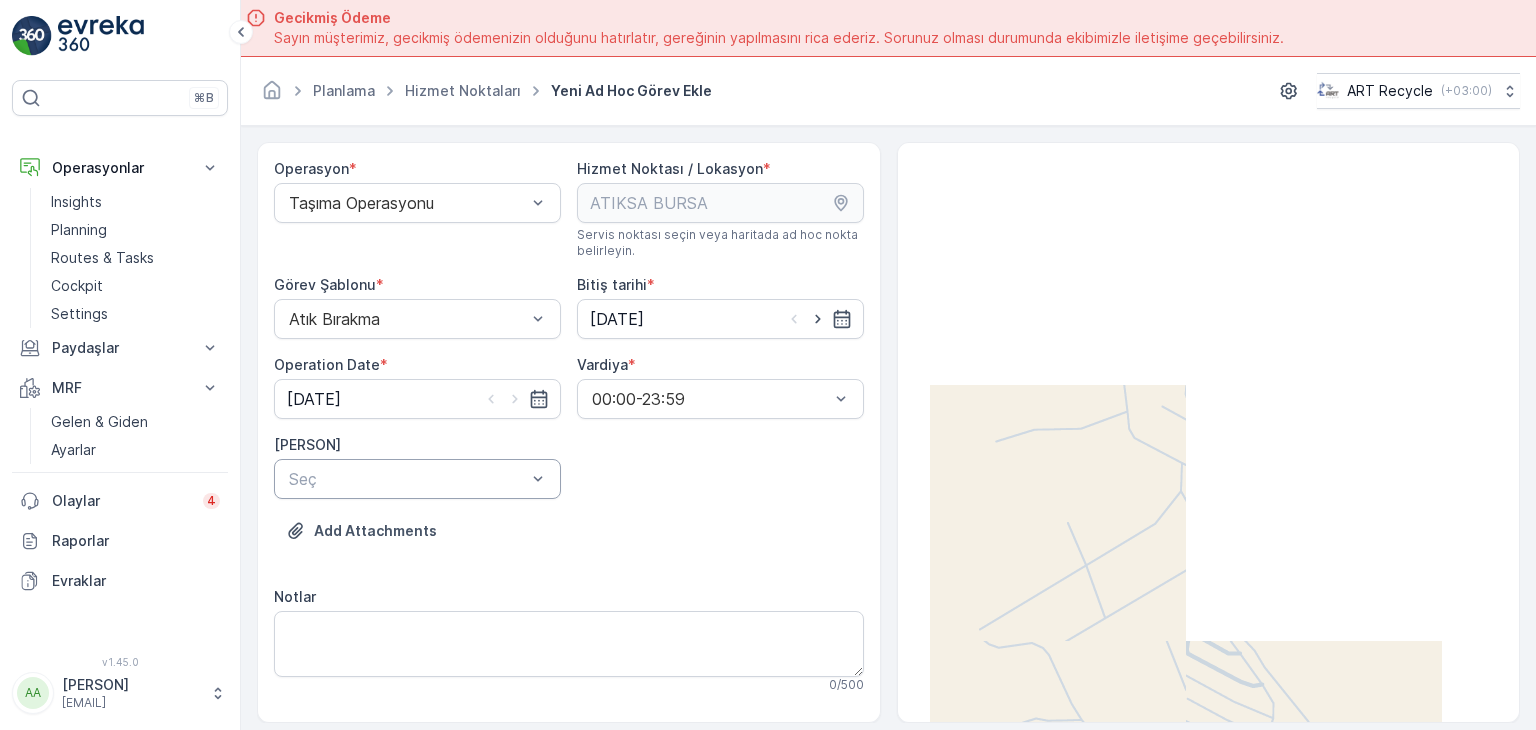 click on "Seç" at bounding box center (417, 479) 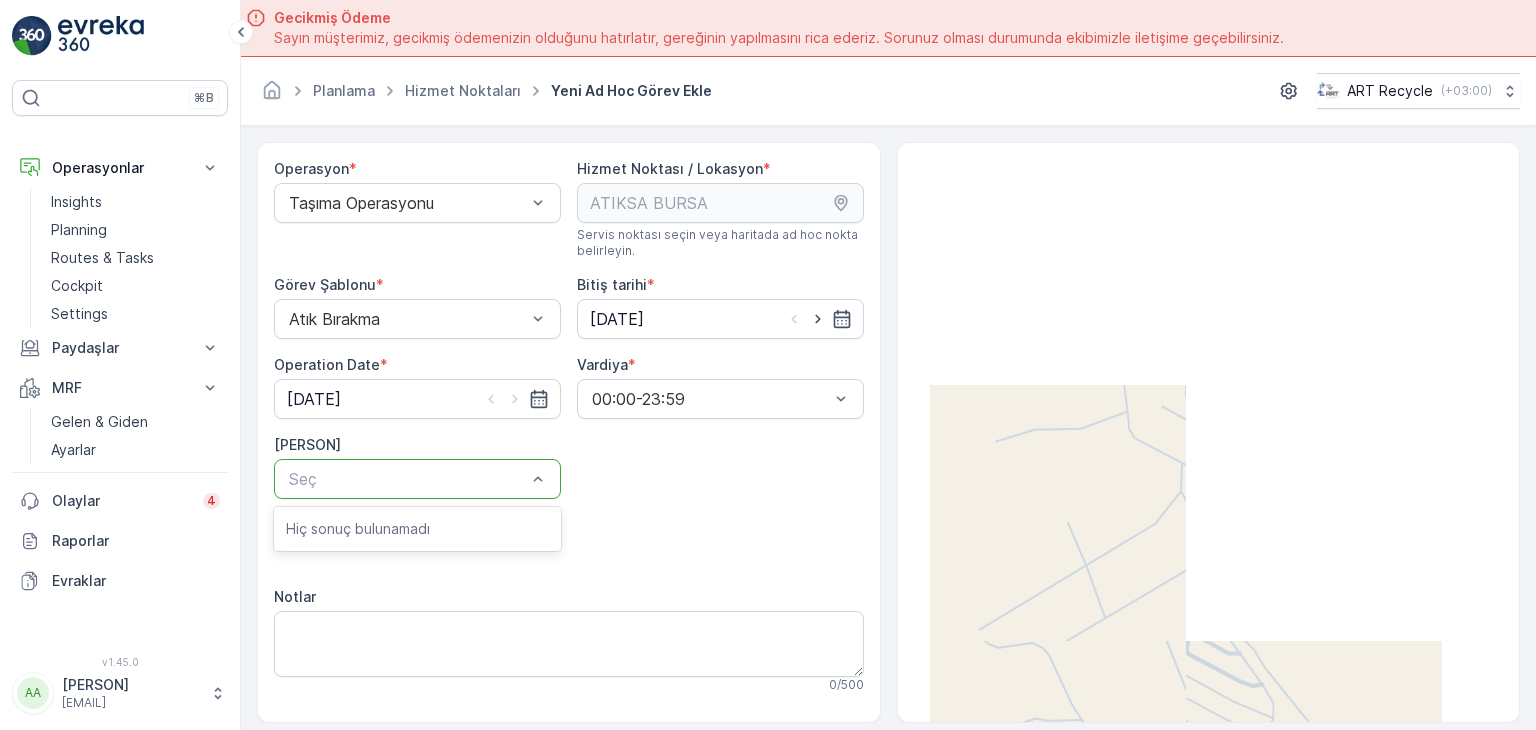 click at bounding box center (407, 479) 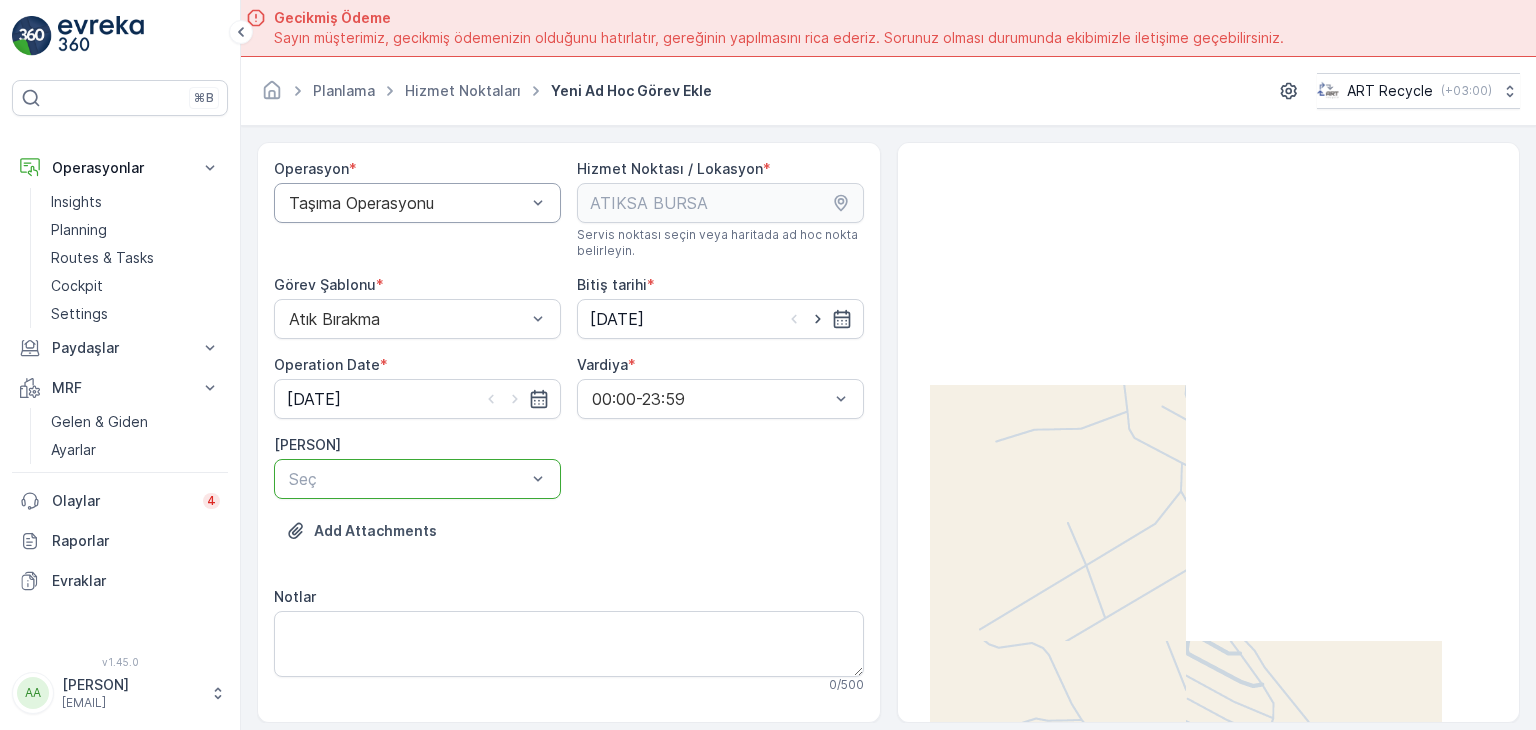 click at bounding box center (407, 203) 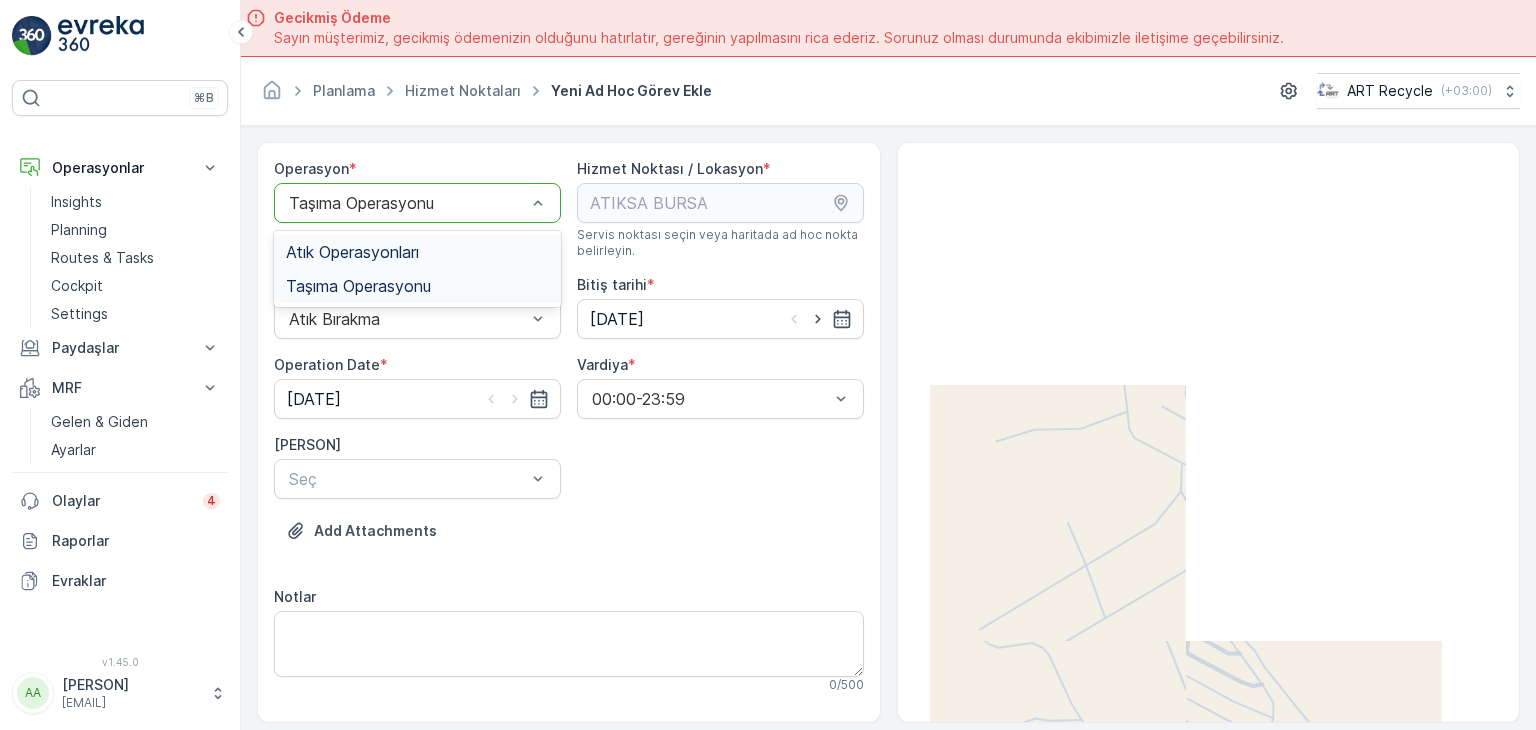 click on "Atık Operasyonları" at bounding box center [352, 252] 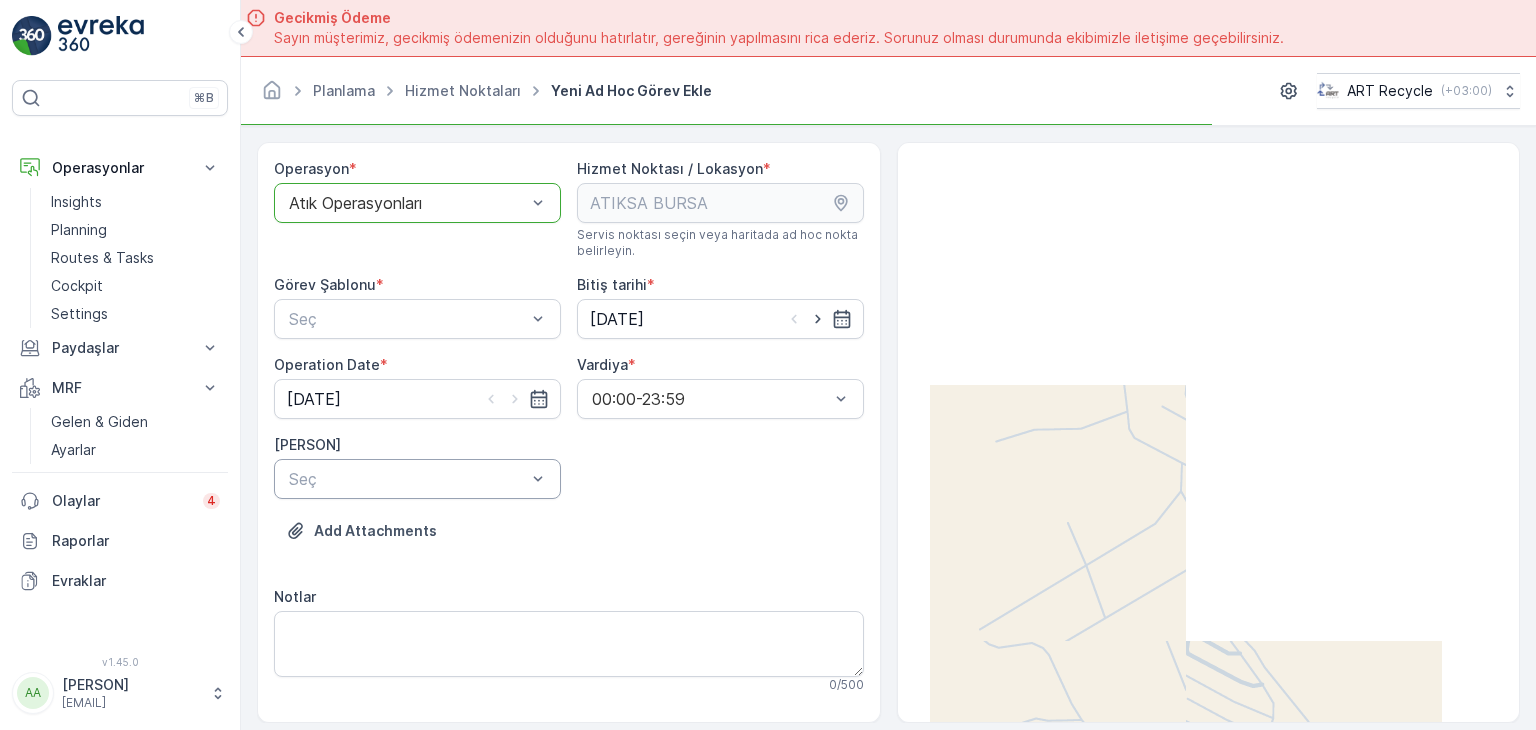 click on "Seç" at bounding box center [417, 479] 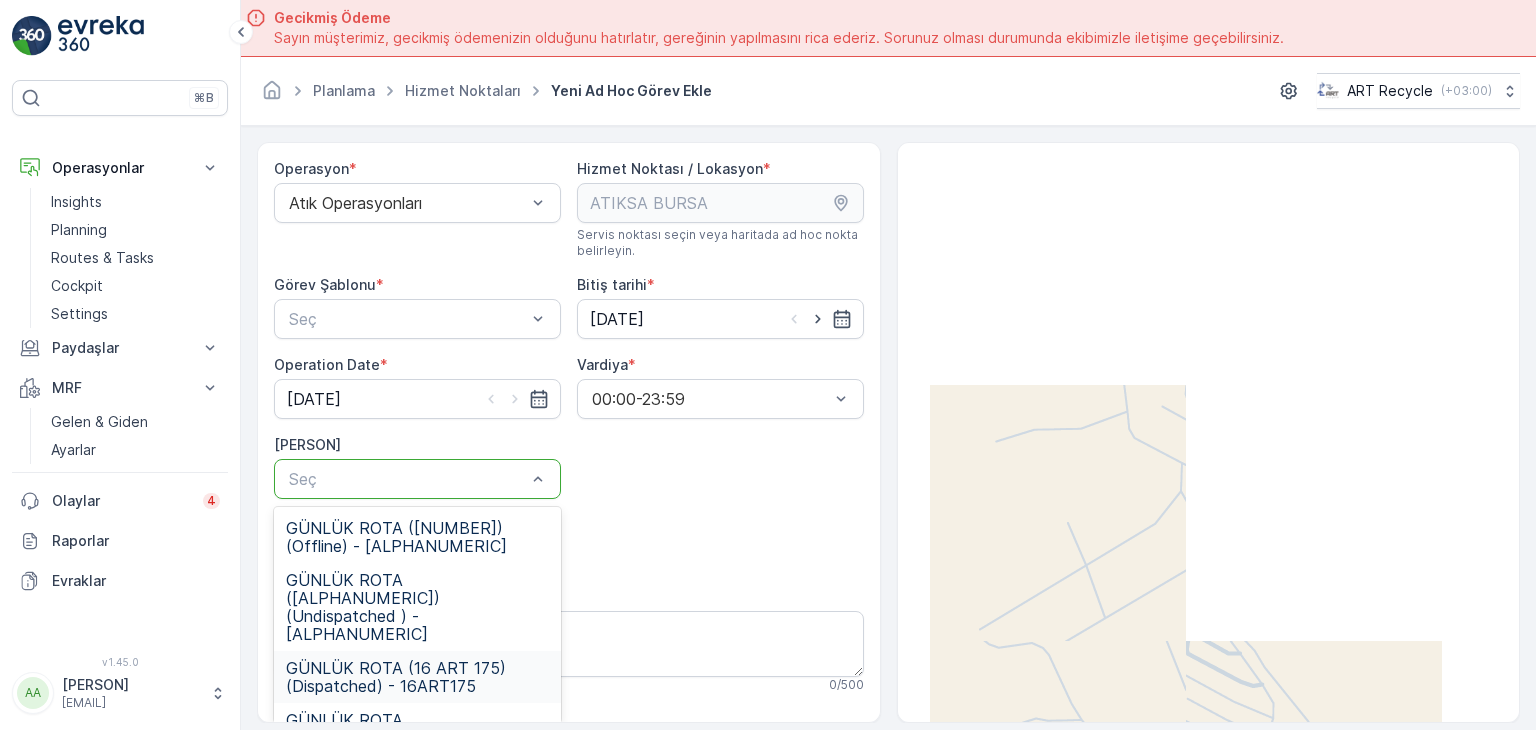 click on "GÜNLÜK ROTA (16 ART 175) (Dispatched) - 16ART175" at bounding box center [417, 677] 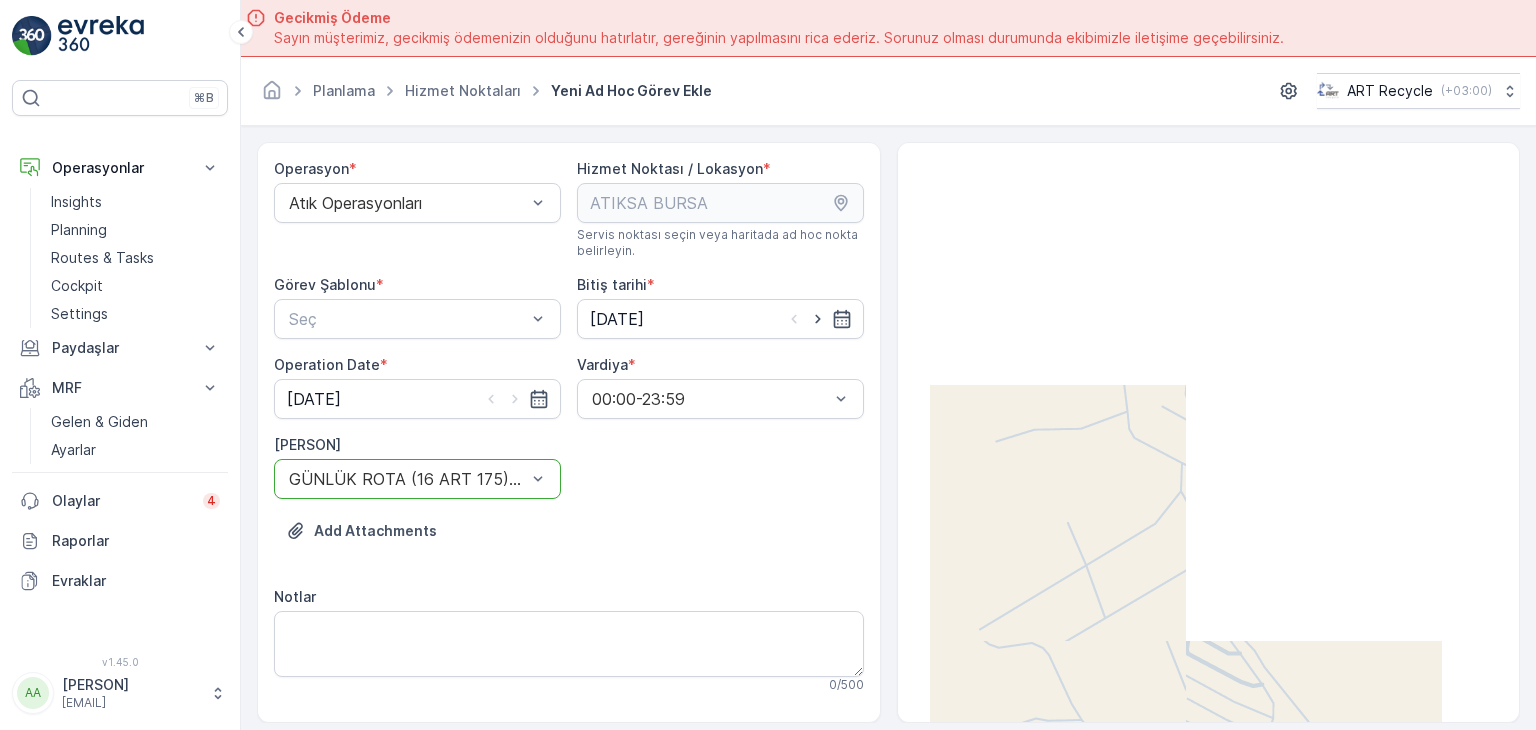 click on "Add Attachments" at bounding box center (569, 543) 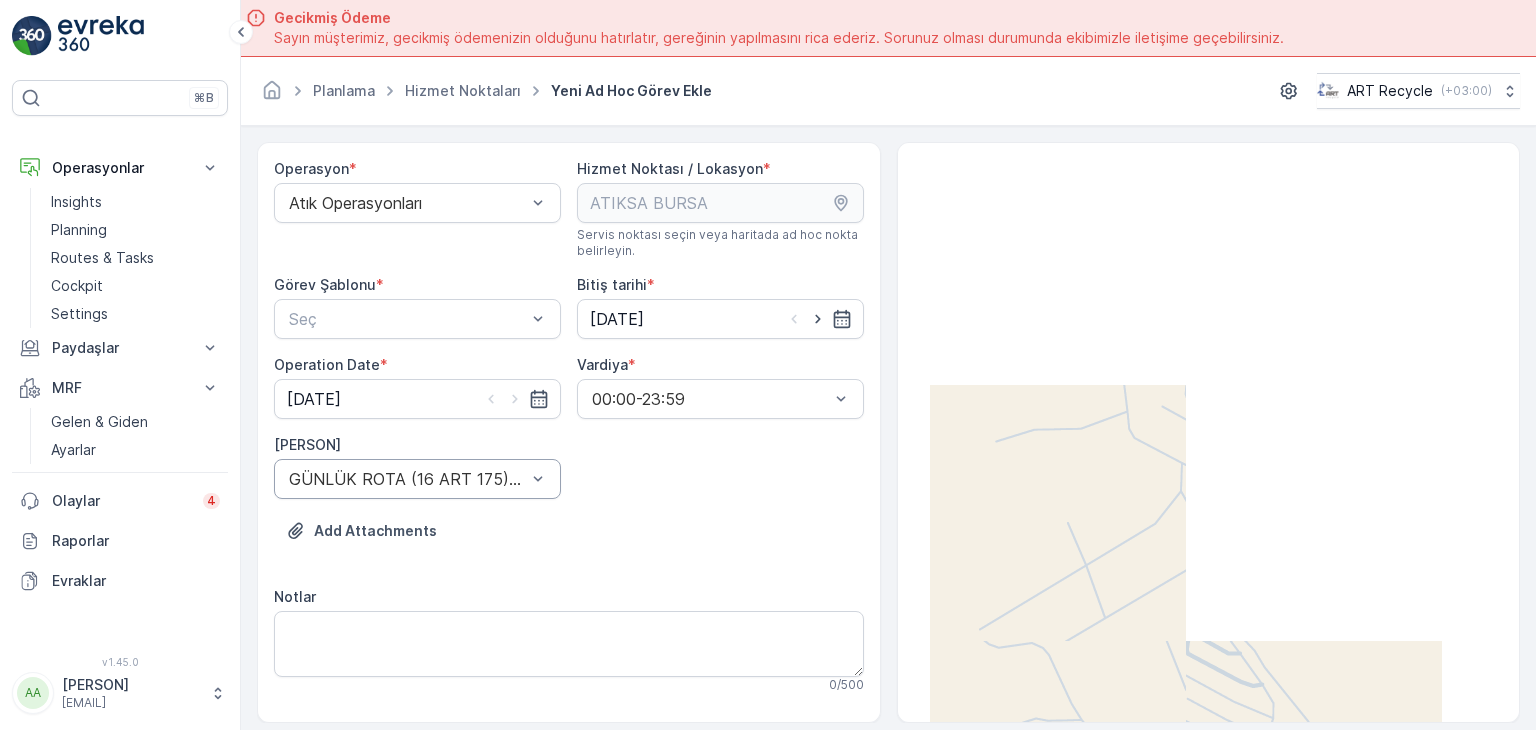 click at bounding box center [407, 479] 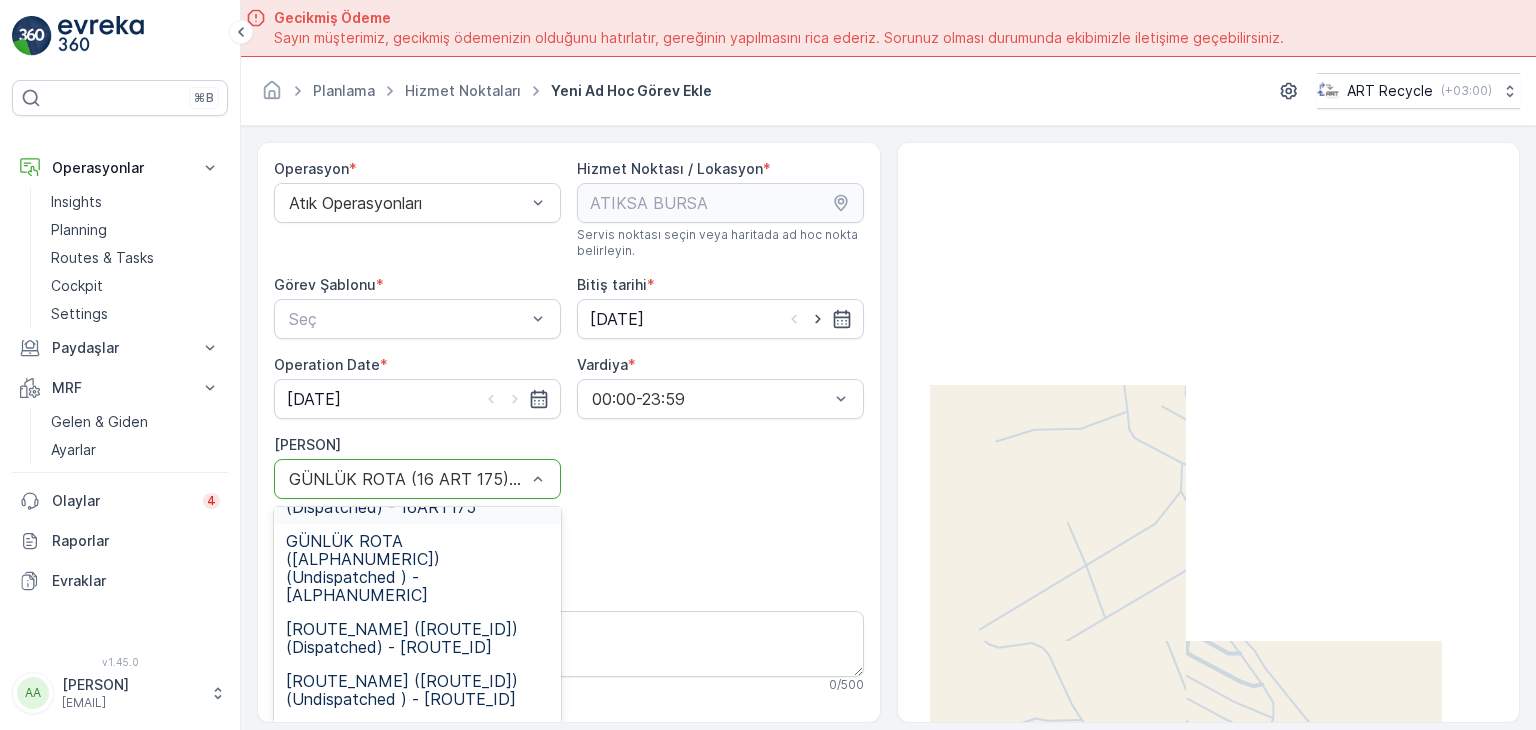 scroll, scrollTop: 200, scrollLeft: 0, axis: vertical 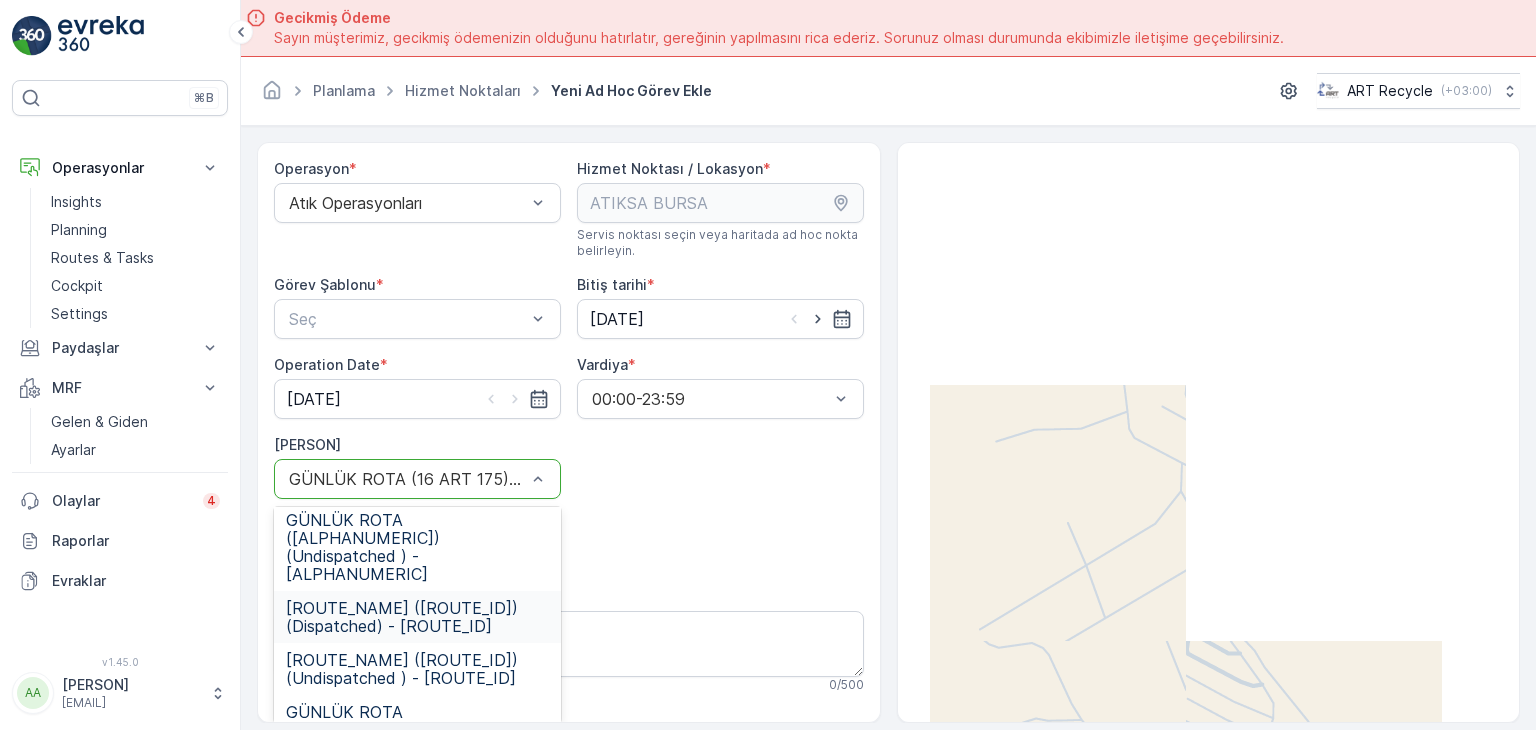 click on "[ROUTE_NAME] ([ROUTE_ID]) (Dispatched) - [ROUTE_ID]" at bounding box center (417, 617) 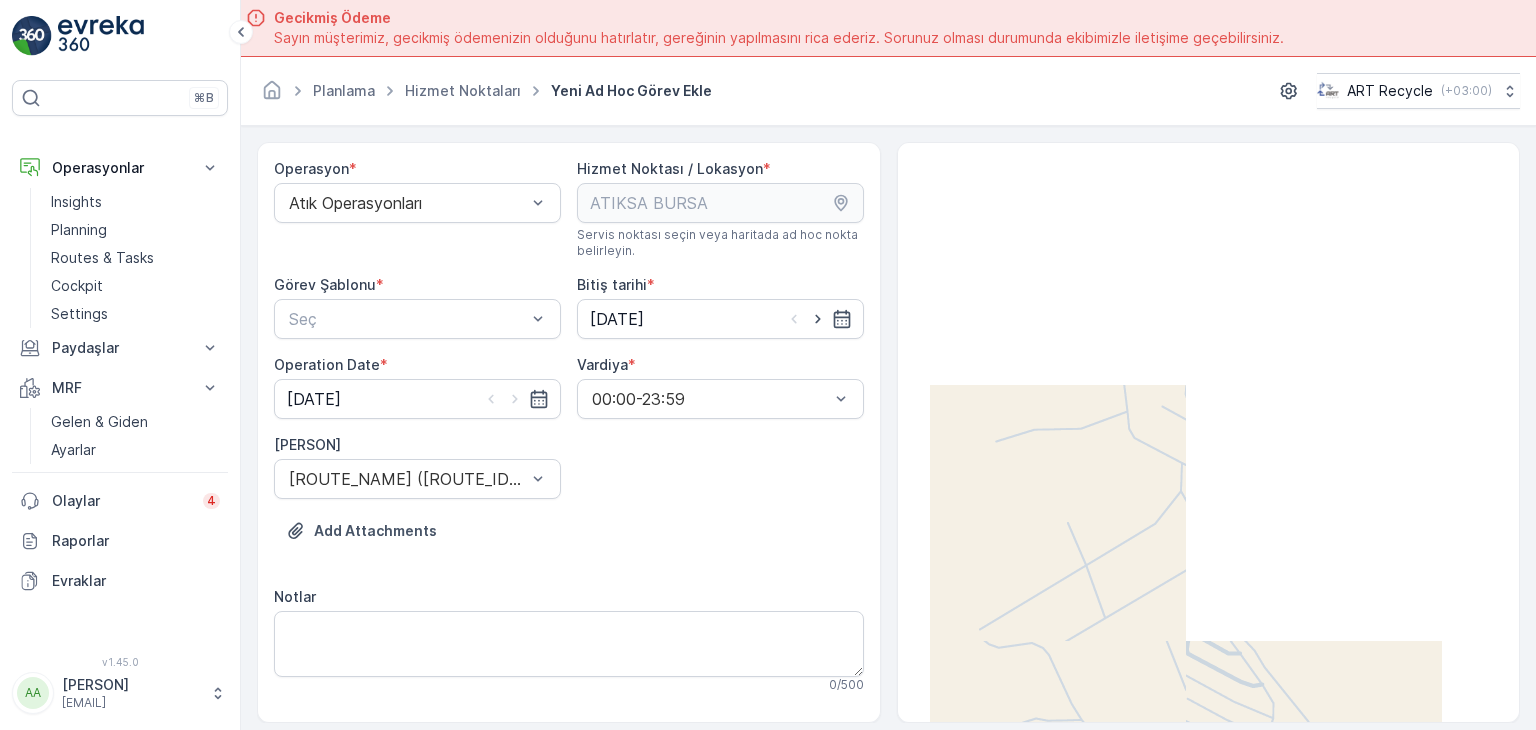 click on "Operation * [OPERATION_TYPE] Service Point / Location * Select service point or define ad hoc point on map pages.ops_management.service_points.add_task.add.service_point_name [COMPANY_NAME] pages.ops_management.service_points.add_task.add.service_point_helper_text pages.ops_management.service_points.add_task.add.location [COORDINATES] pages.ops_management.service_points.add_task.add.location_helper_text Task Template * Select End Date * [DATE] Operation Date * [DATE] Shift * [TIME_WINDOW] Assign to Route [ROUTE_NAME] ([ROUTE_ID]) (Dispatched) - [ROUTE_ID] Add Attachments Notes 0 / 500" at bounding box center (569, 434) 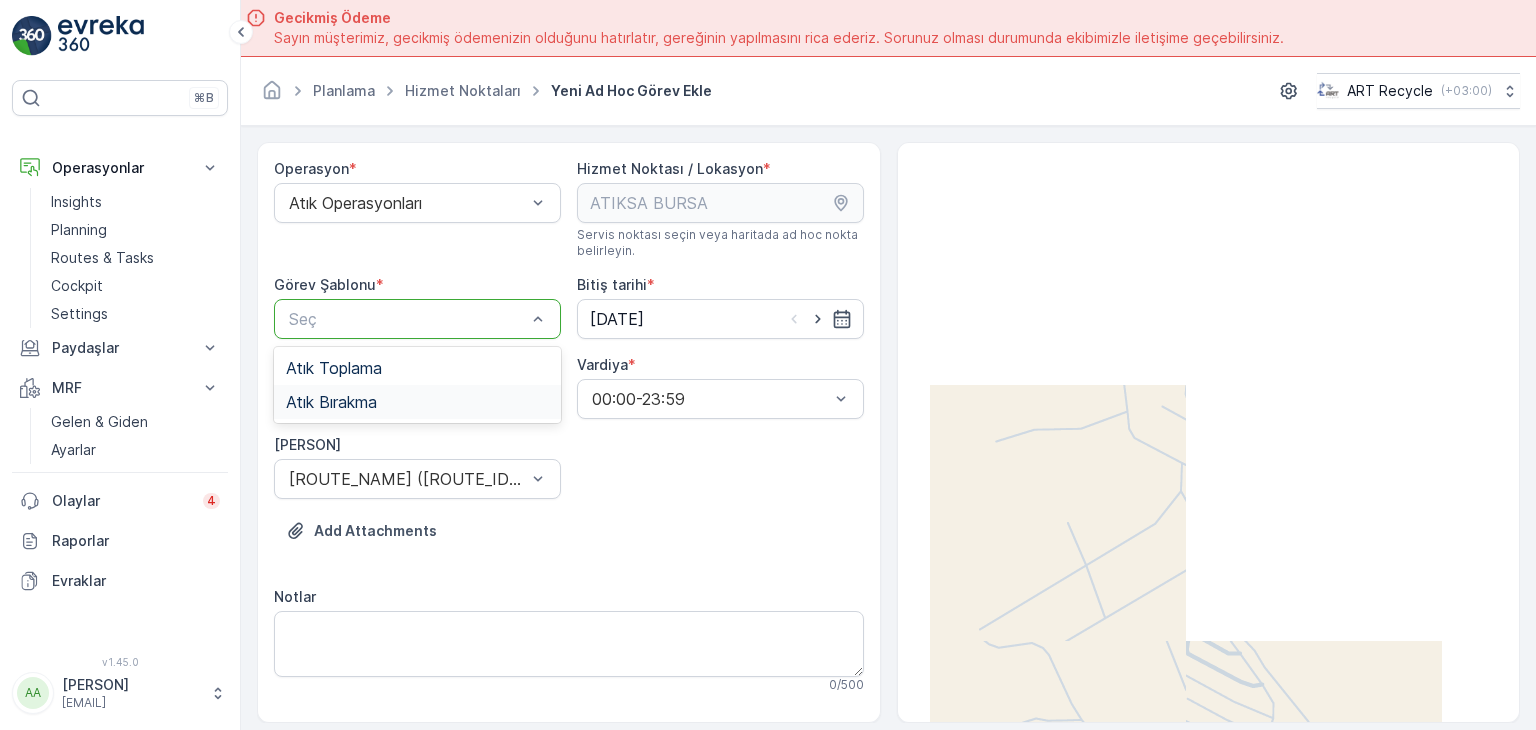 click on "Atık Bırakma" at bounding box center [417, 402] 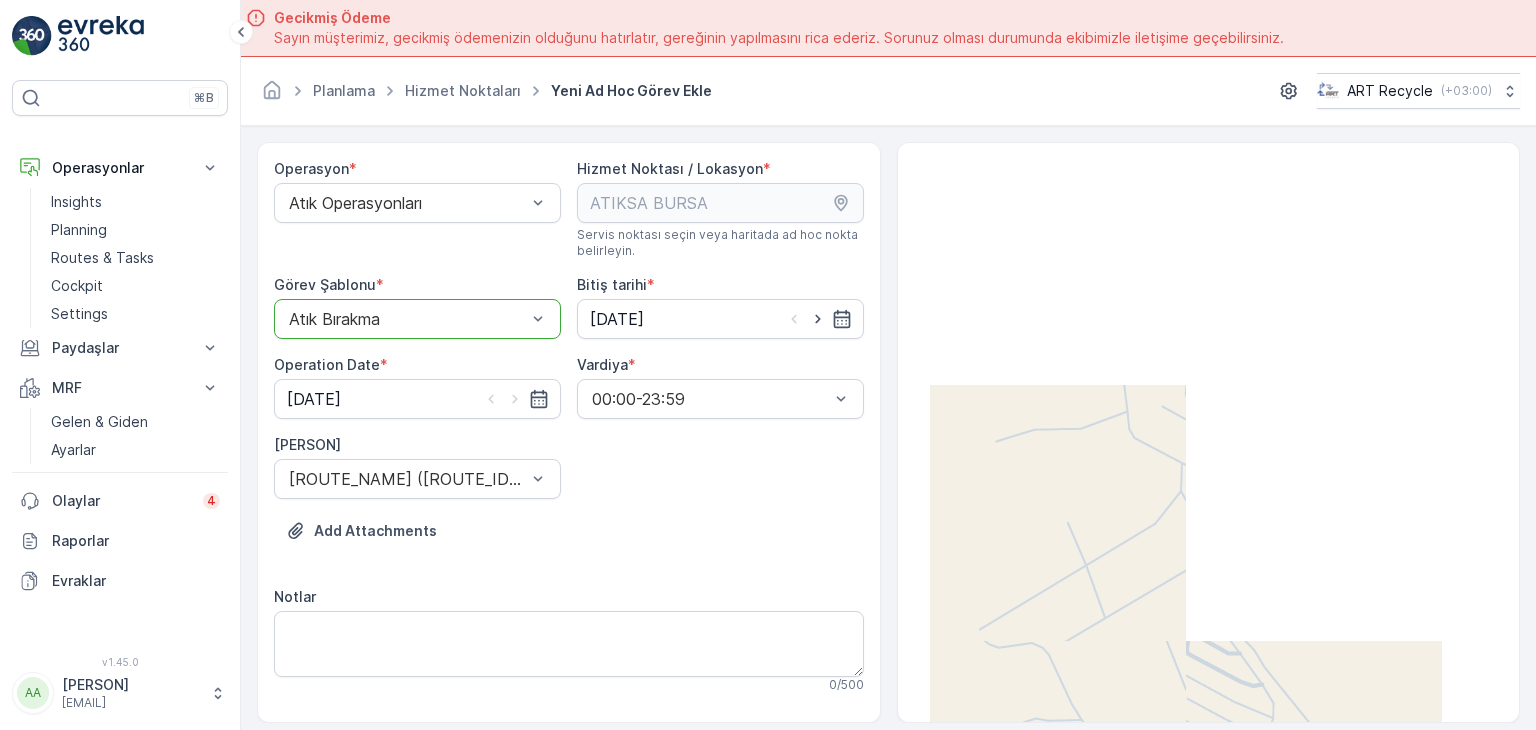 click on "Operasyon * Atık Operasyonları Hizmet Noktası / Lokasyon * Servis noktası seçin veya haritada ad hoc nokta belirleyin. pages.ops_management.service_points.add_task.add.service_point_name [COMPANY_NAME] pages.ops_management.service_points.add_task.add.service_point_helper_text pages.ops_management.service_points.add_task.add.location [COORDINATES] pages.ops_management.service_points.add_task.add.location_helper_text Görev Şablonu * option Atık Bırakma, selected. Atık Bırakma Bitiş tarihi * [DATE] Operasyon Tarihi * [DATE] Vardiya * [TIME]-[TIME] Rotaya Ata GÜNLÜK ROTA ([ALPHANUMERIC]) (Dispatched) - [ALPHANUMERIC] Add Attachments Notlar 0  /  500 Görev Şablonu Yapılandırması Adım 1: Atık Bırakıldı +  Öğe ekle" at bounding box center [569, 525] 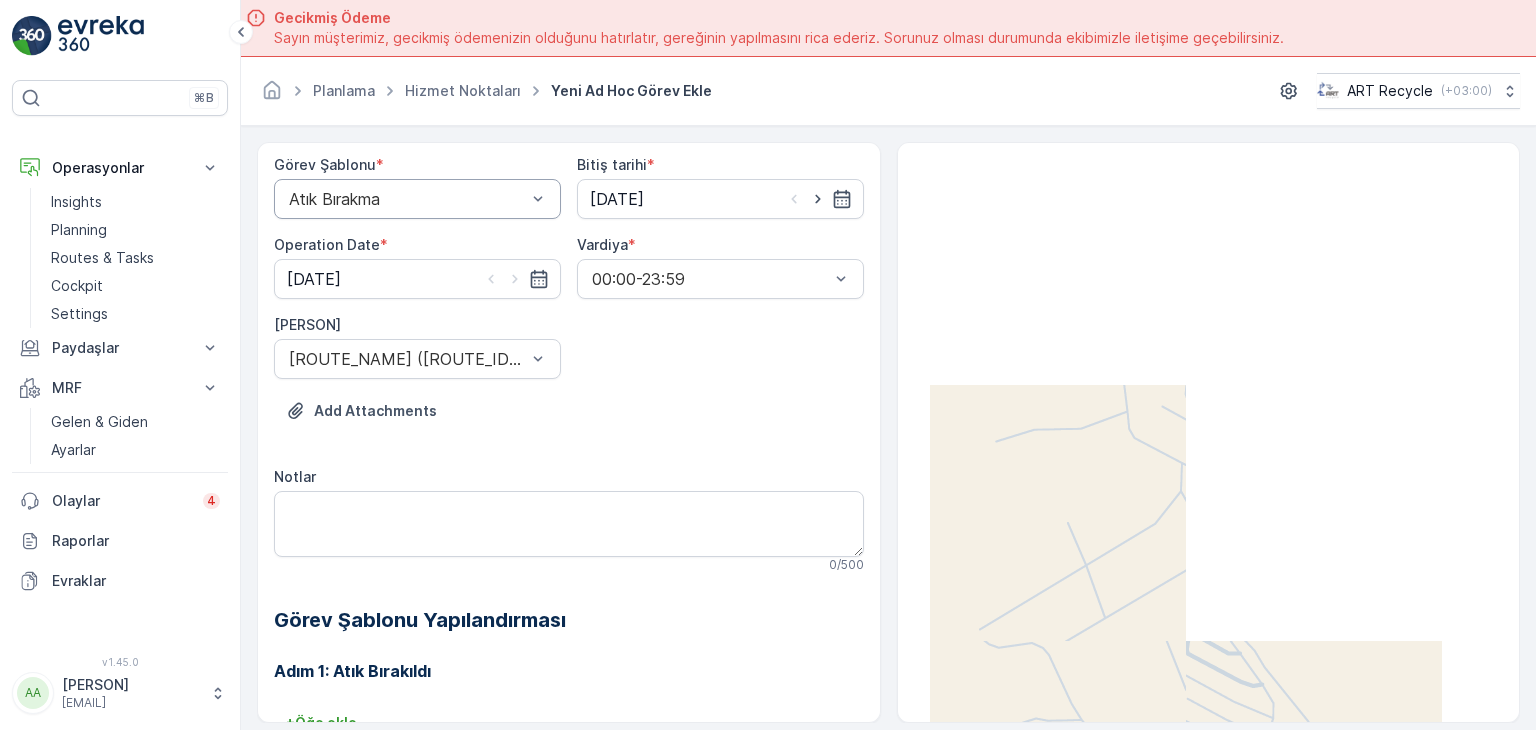 scroll, scrollTop: 184, scrollLeft: 0, axis: vertical 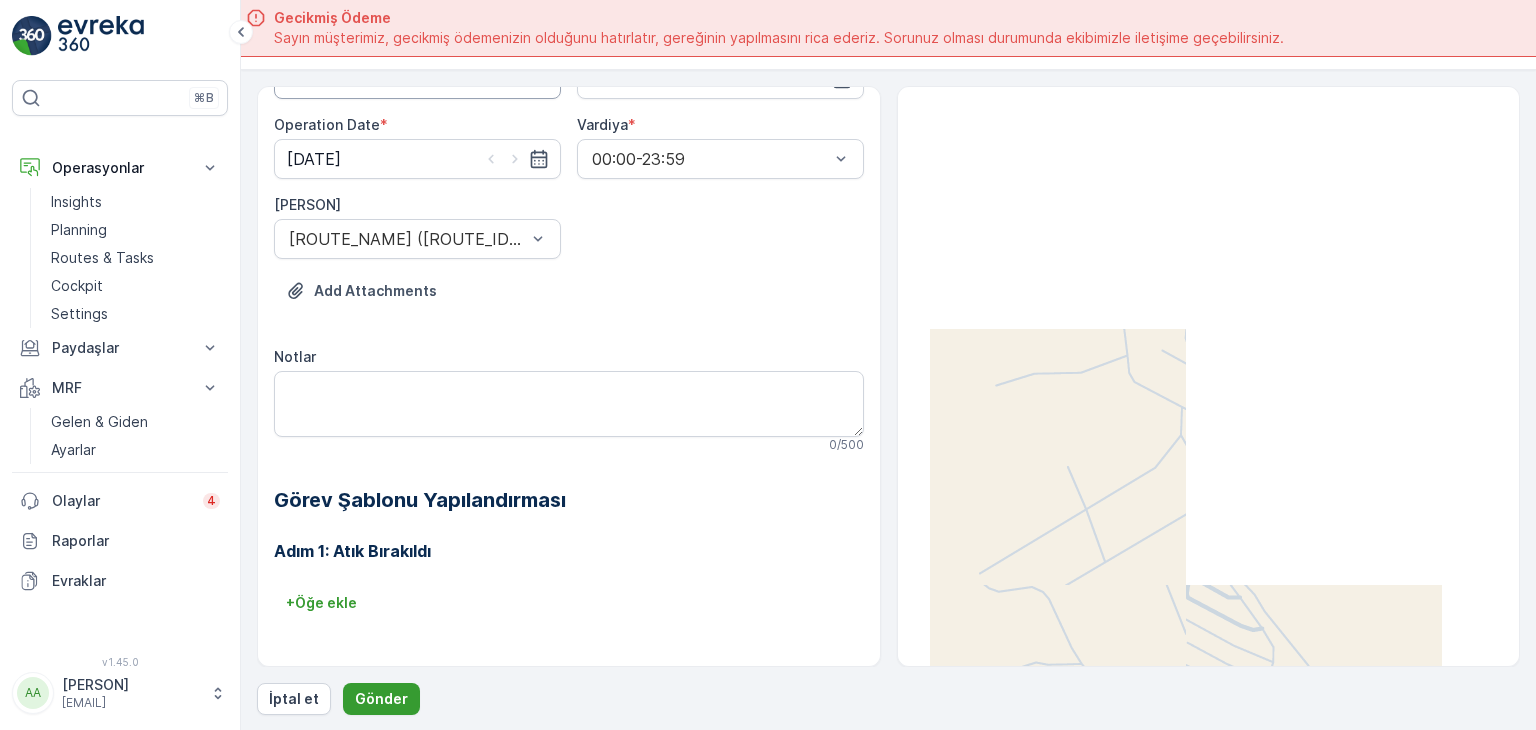 click on "Gönder" at bounding box center [381, 699] 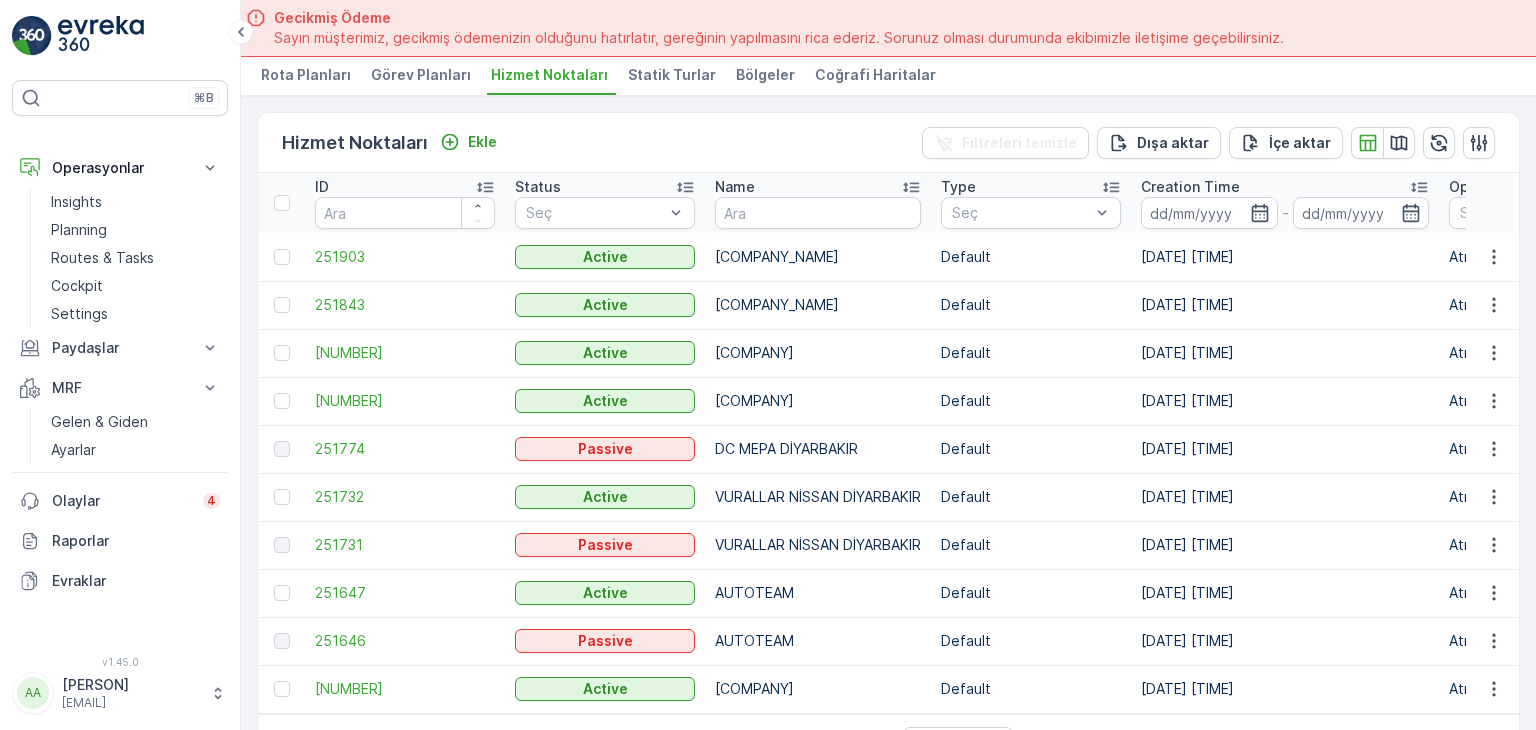 click at bounding box center (120, 36) 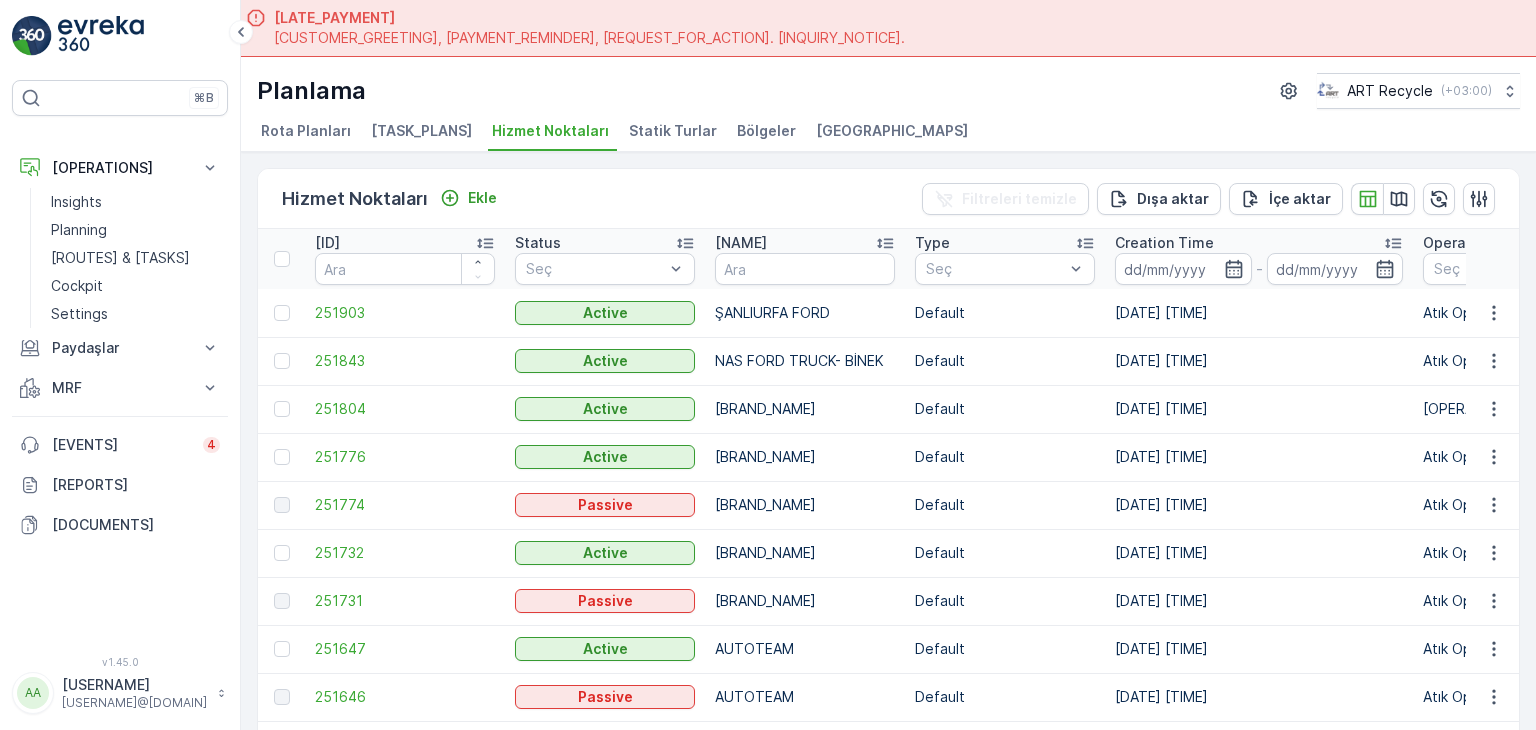 scroll, scrollTop: 0, scrollLeft: 0, axis: both 